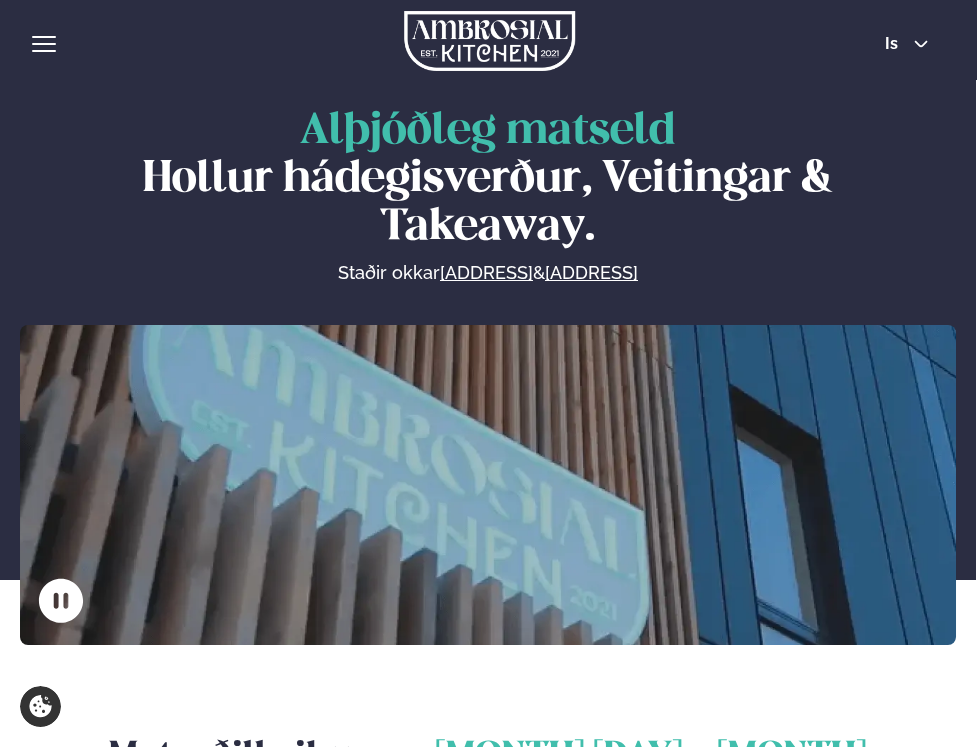 scroll, scrollTop: 0, scrollLeft: 0, axis: both 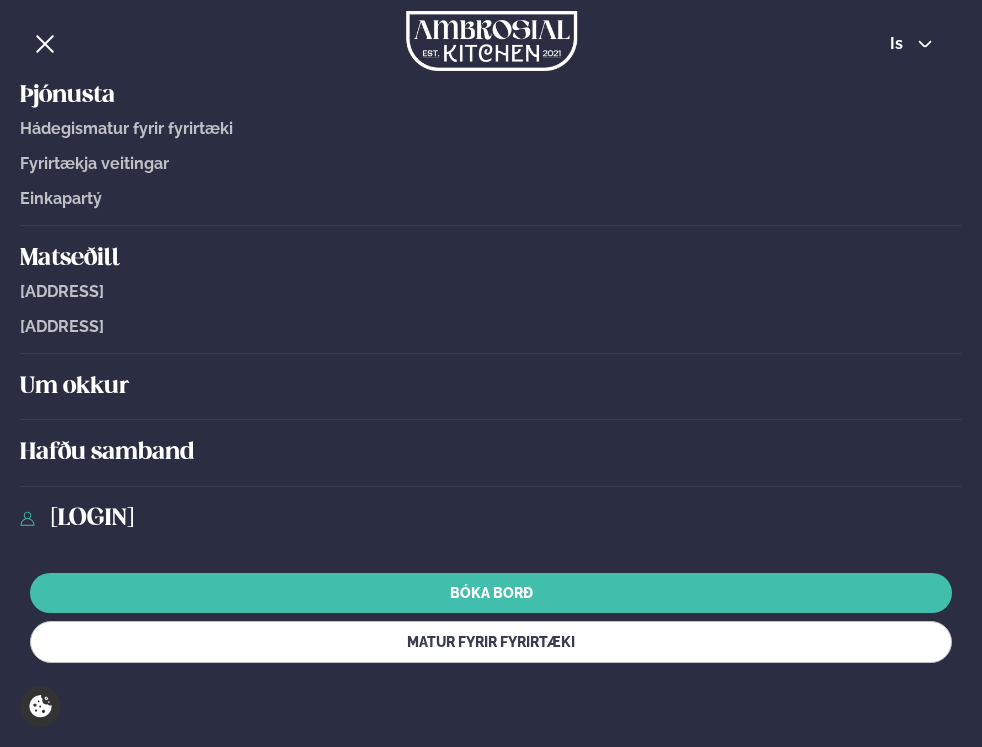 click on "[LOGIN]" at bounding box center [506, 519] 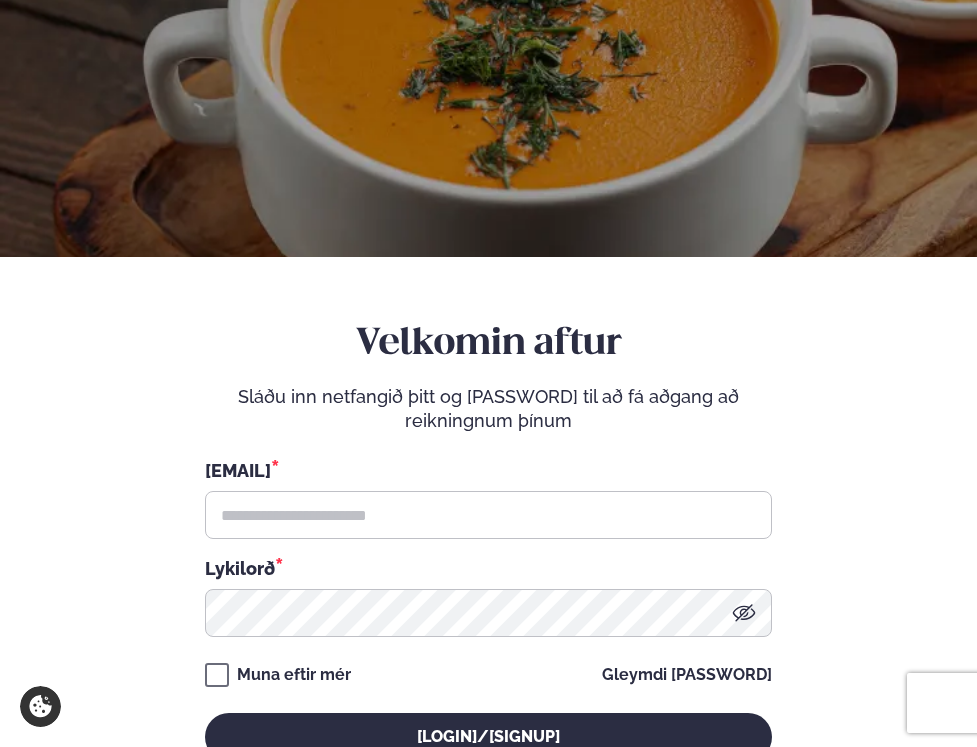 scroll, scrollTop: 198, scrollLeft: 0, axis: vertical 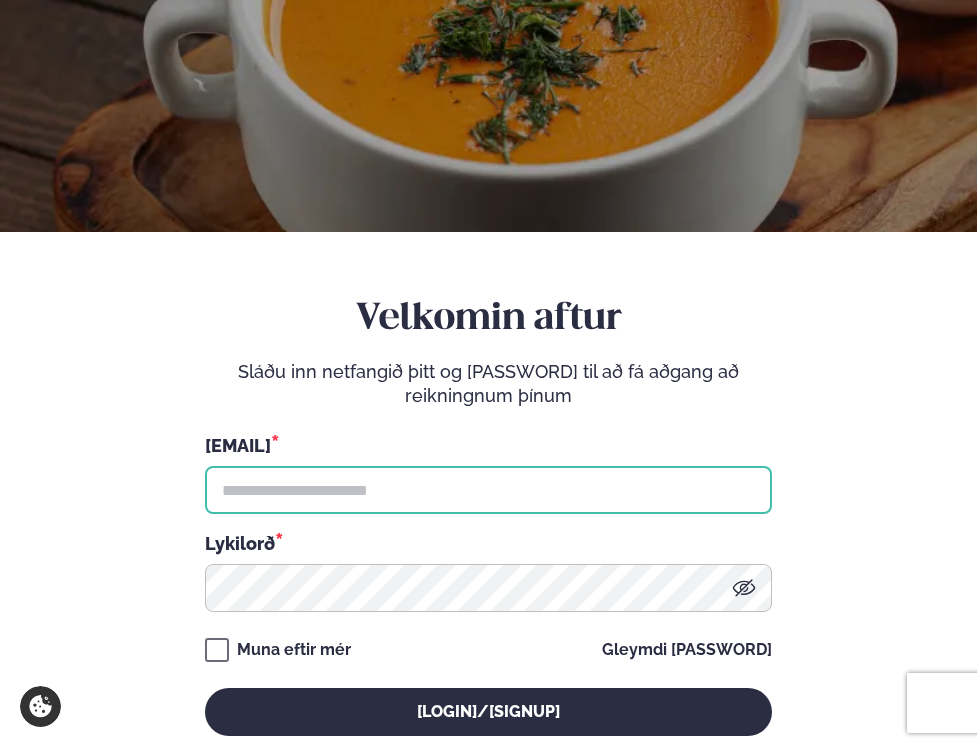 click at bounding box center [488, 490] 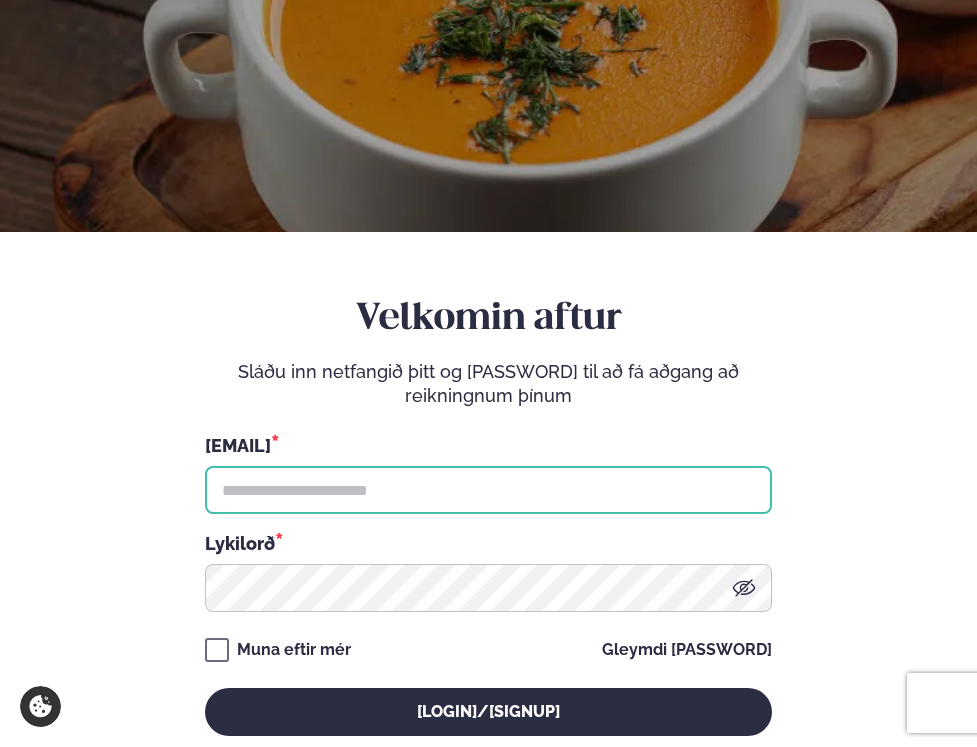 paste on "**********" 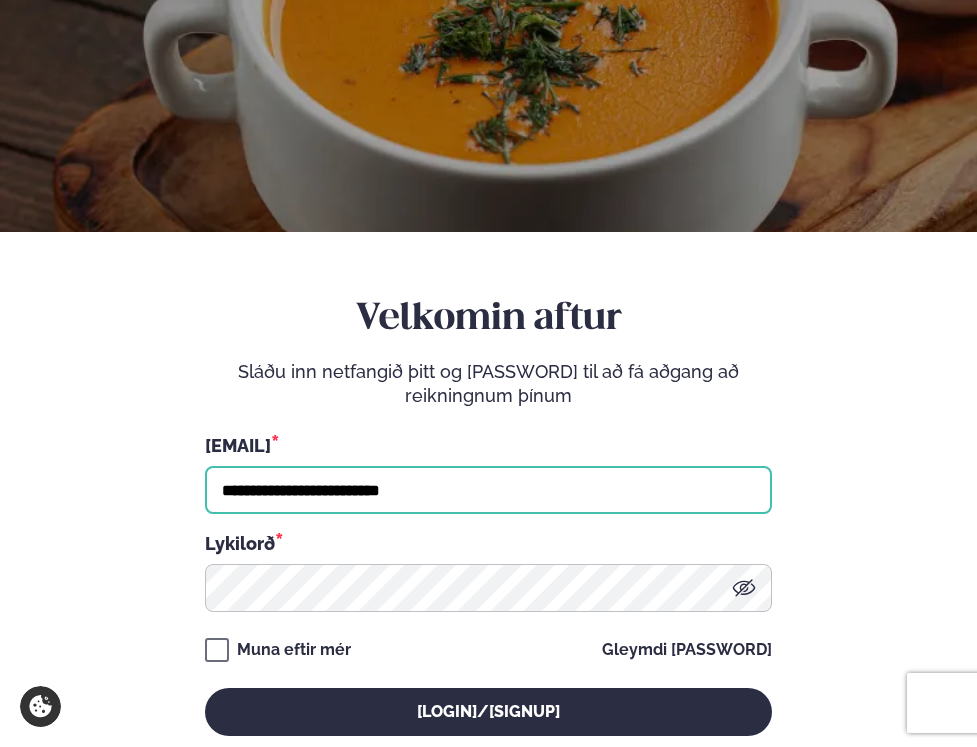 type on "**********" 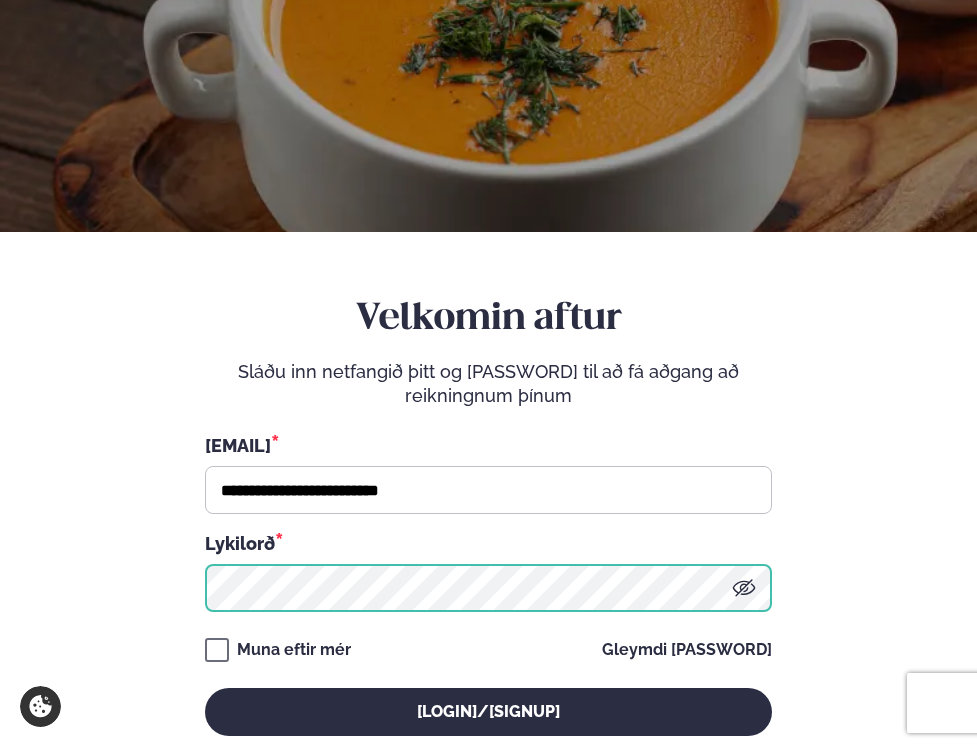 click on "[LOGIN]/[SIGNUP]" at bounding box center [488, 712] 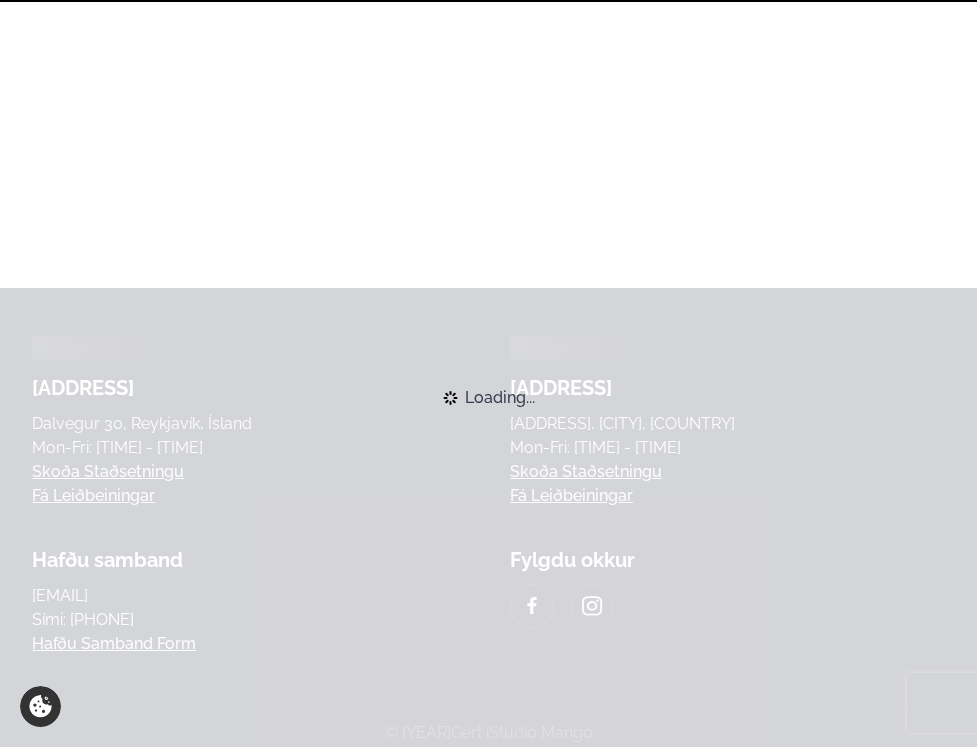 scroll, scrollTop: 0, scrollLeft: 0, axis: both 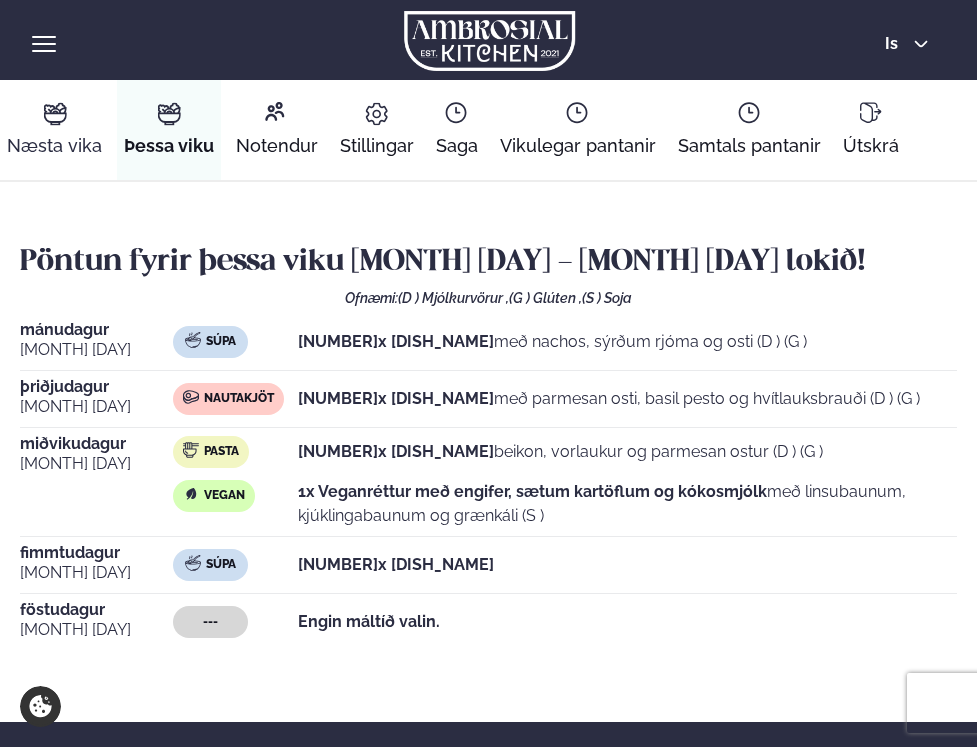 click at bounding box center [55, 114] 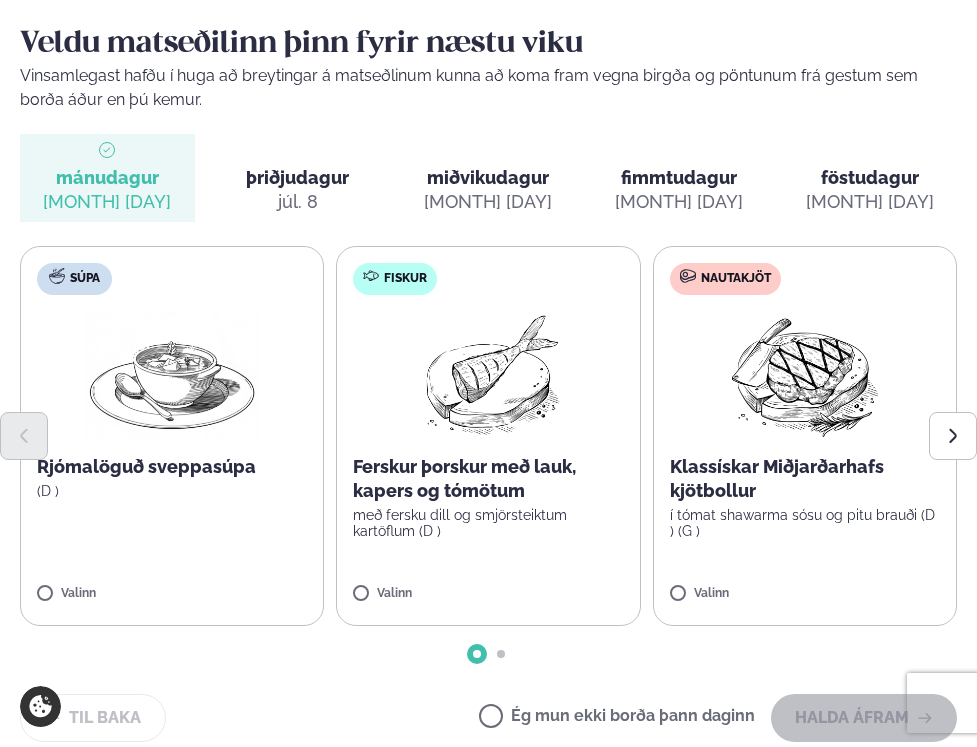 scroll, scrollTop: 219, scrollLeft: 0, axis: vertical 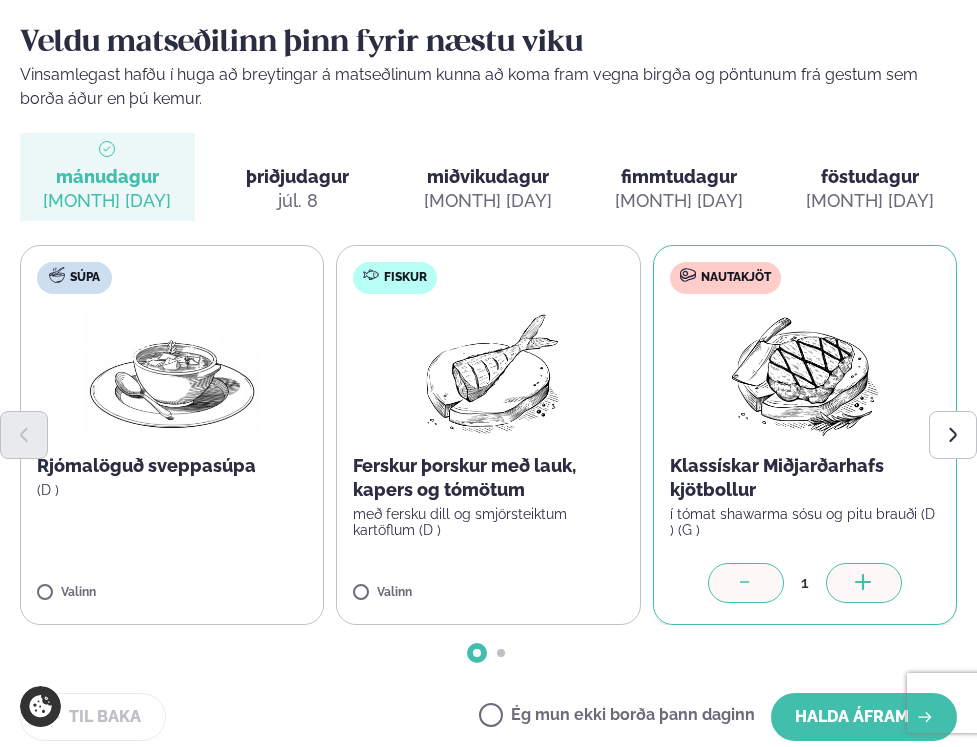 click at bounding box center (746, 584) 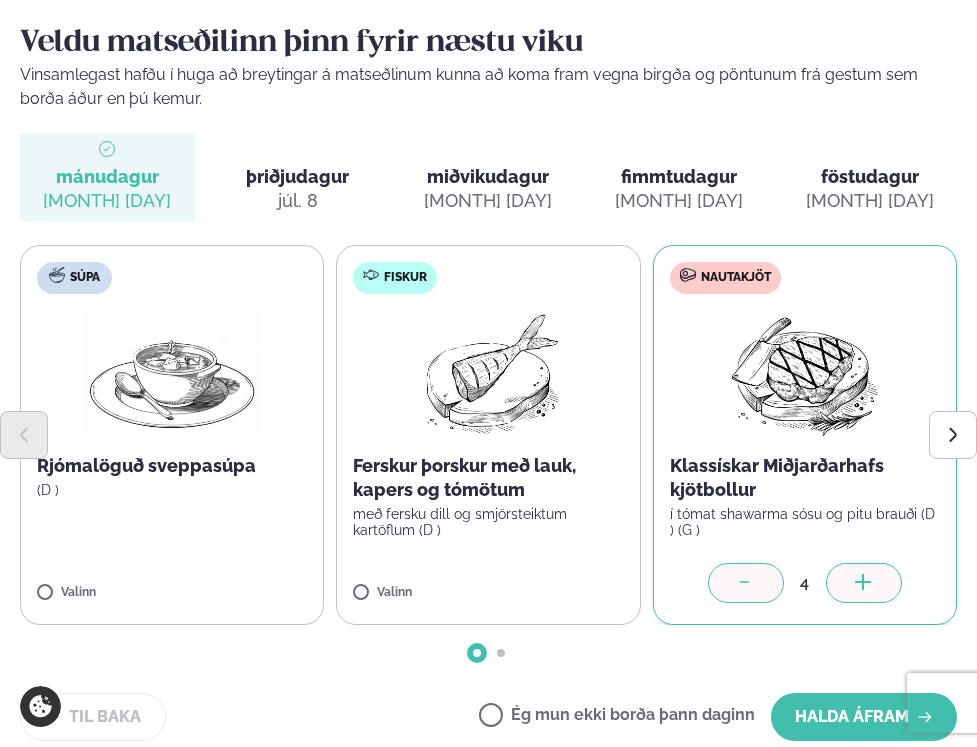 click at bounding box center [746, 584] 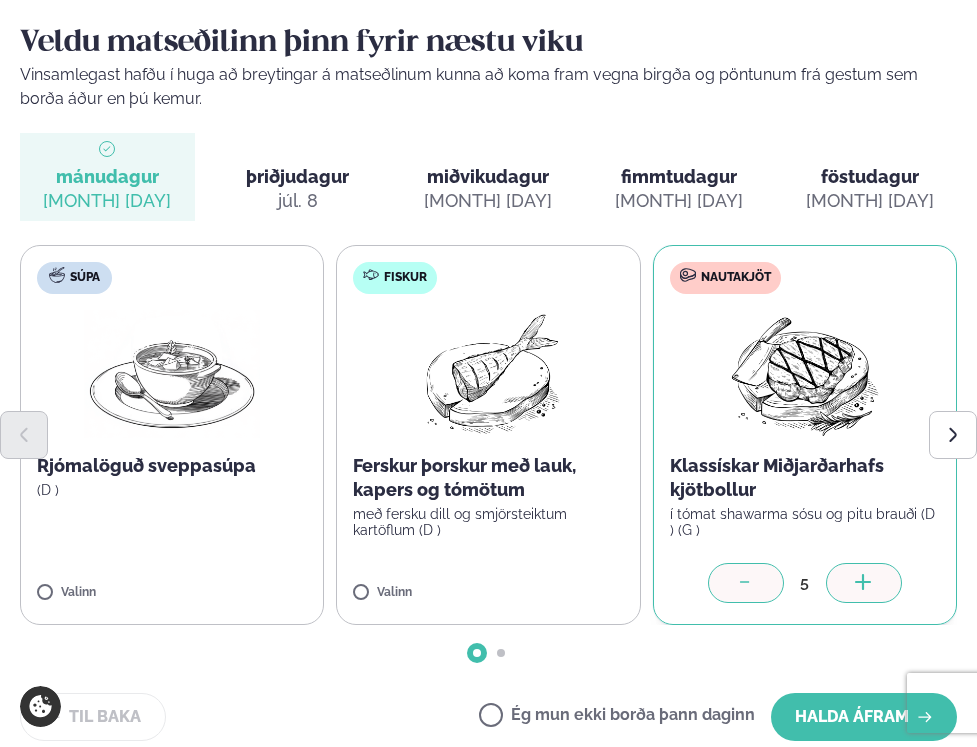 click at bounding box center [746, 584] 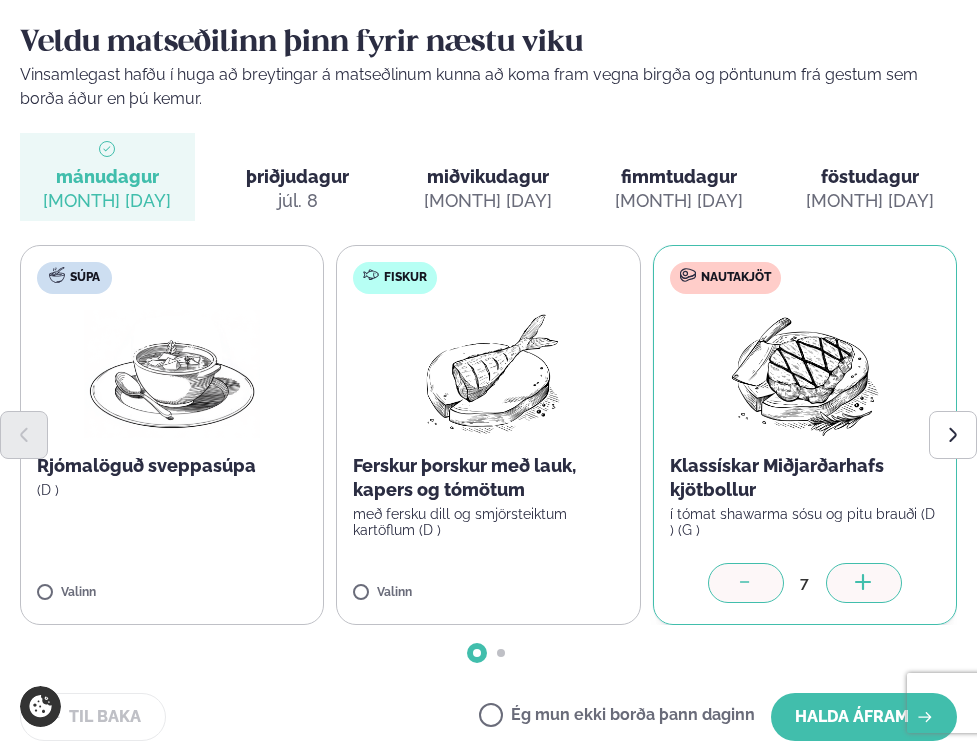 click at bounding box center [746, 584] 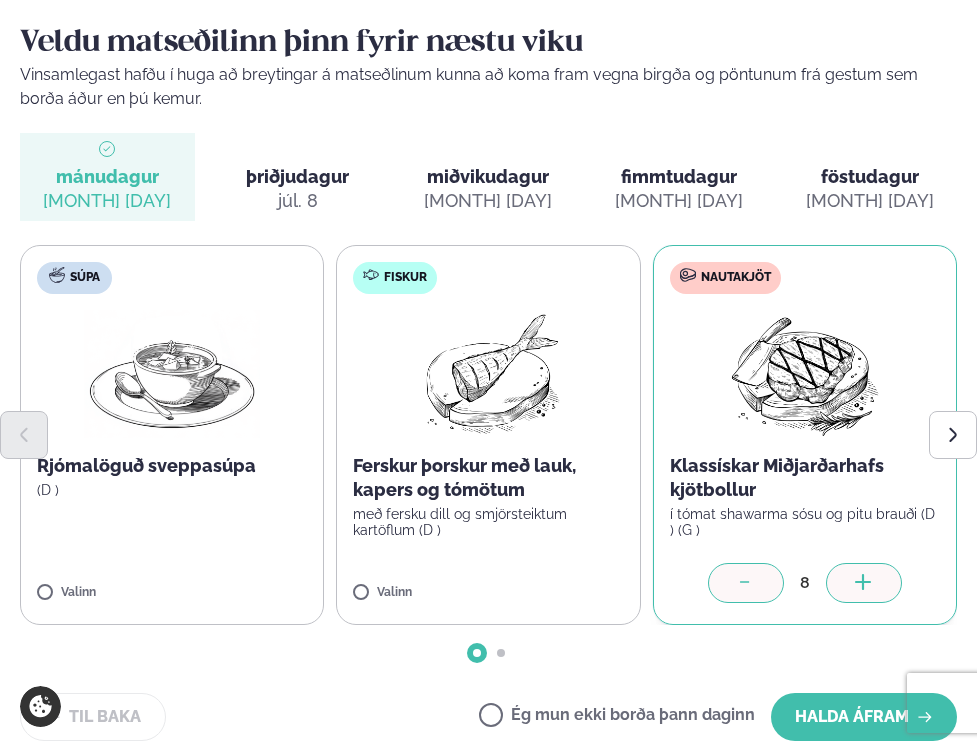 click at bounding box center (746, 584) 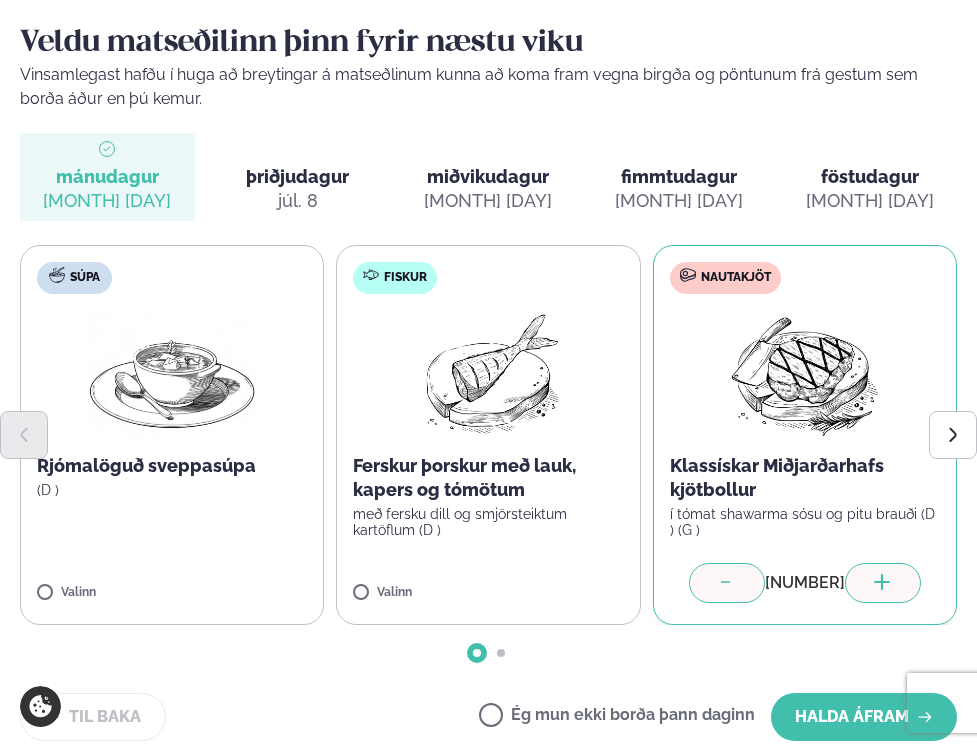 click at bounding box center (727, 584) 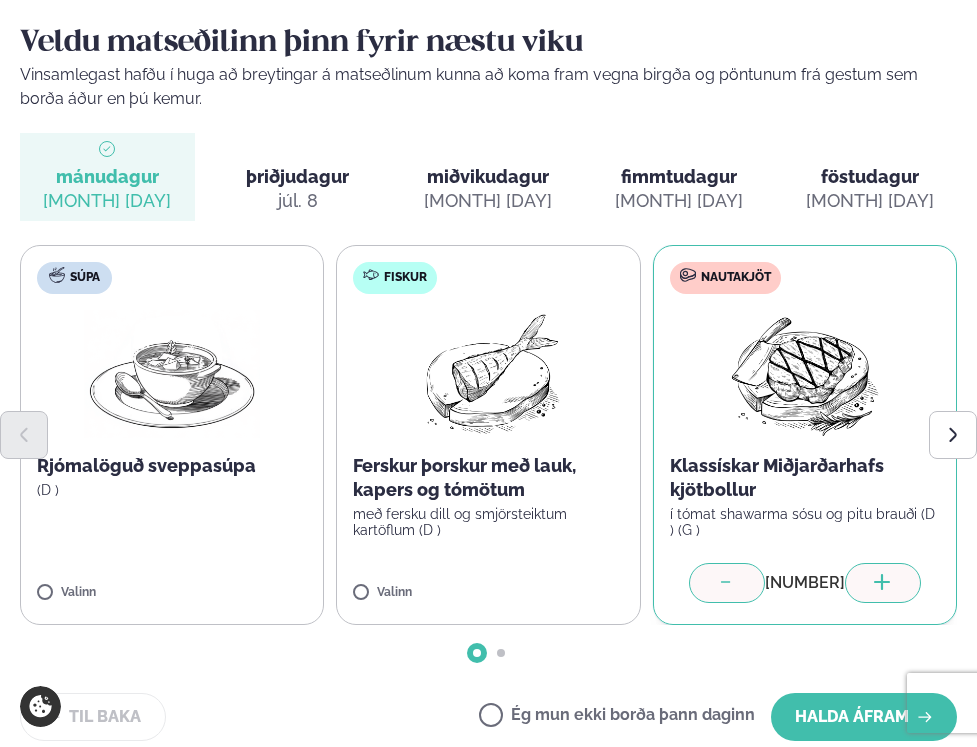click at bounding box center (727, 584) 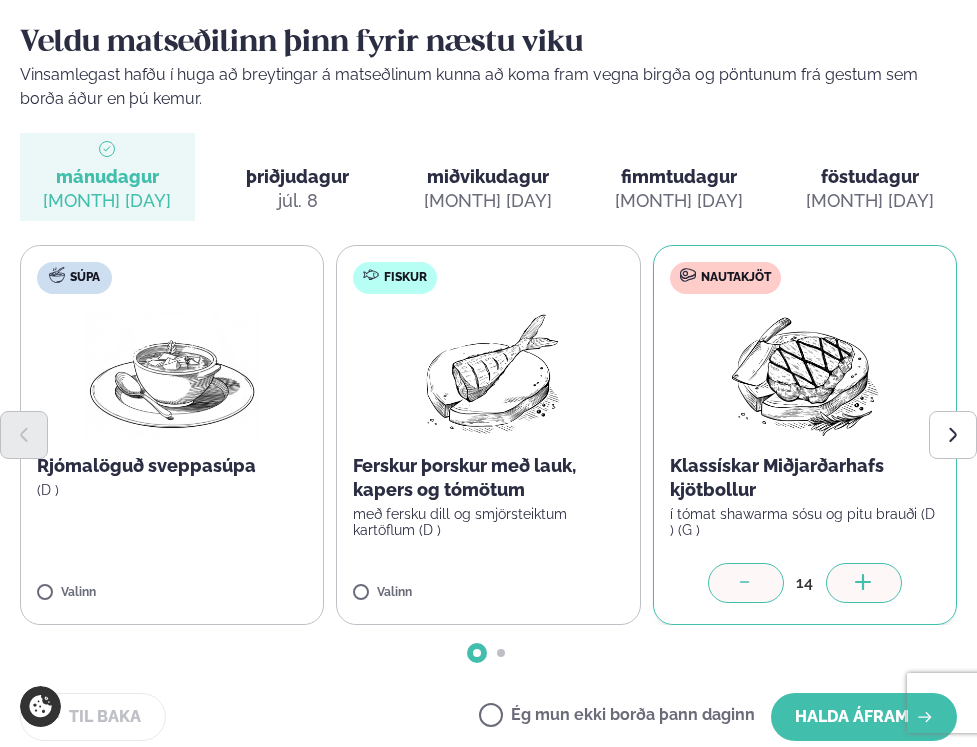 click at bounding box center [746, 584] 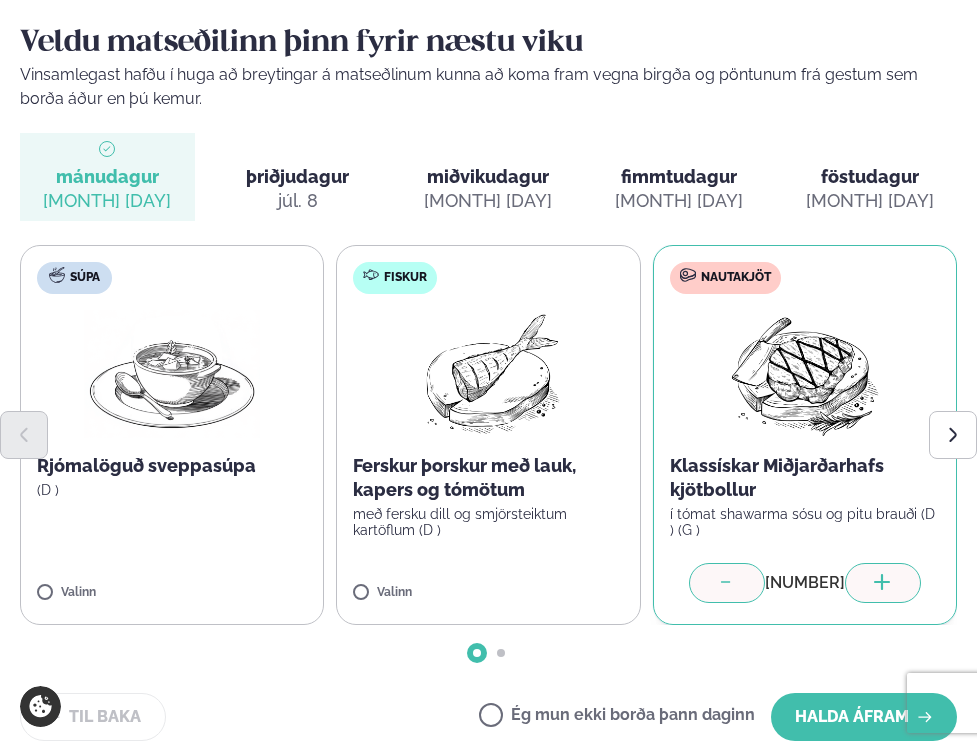 click at bounding box center (727, 584) 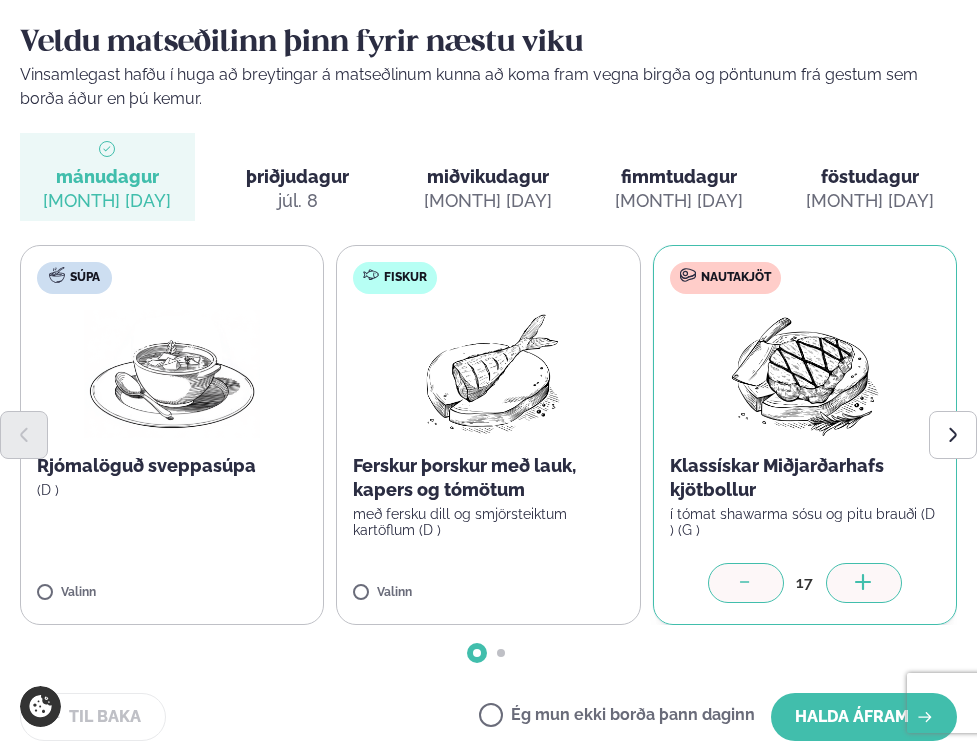 click at bounding box center (746, 584) 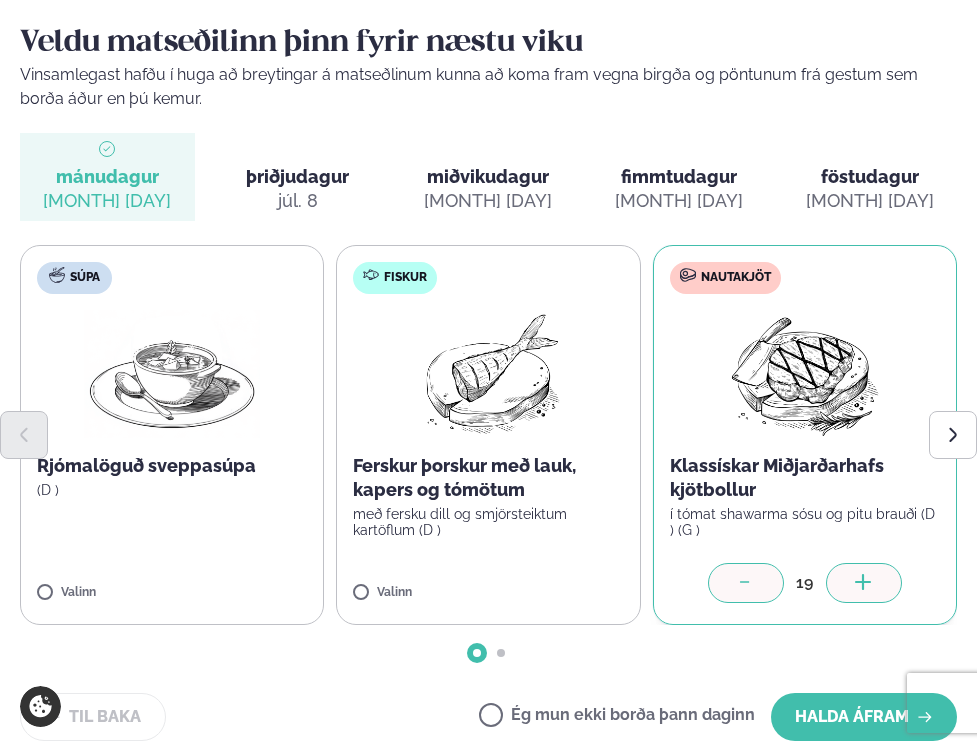 click at bounding box center (746, 584) 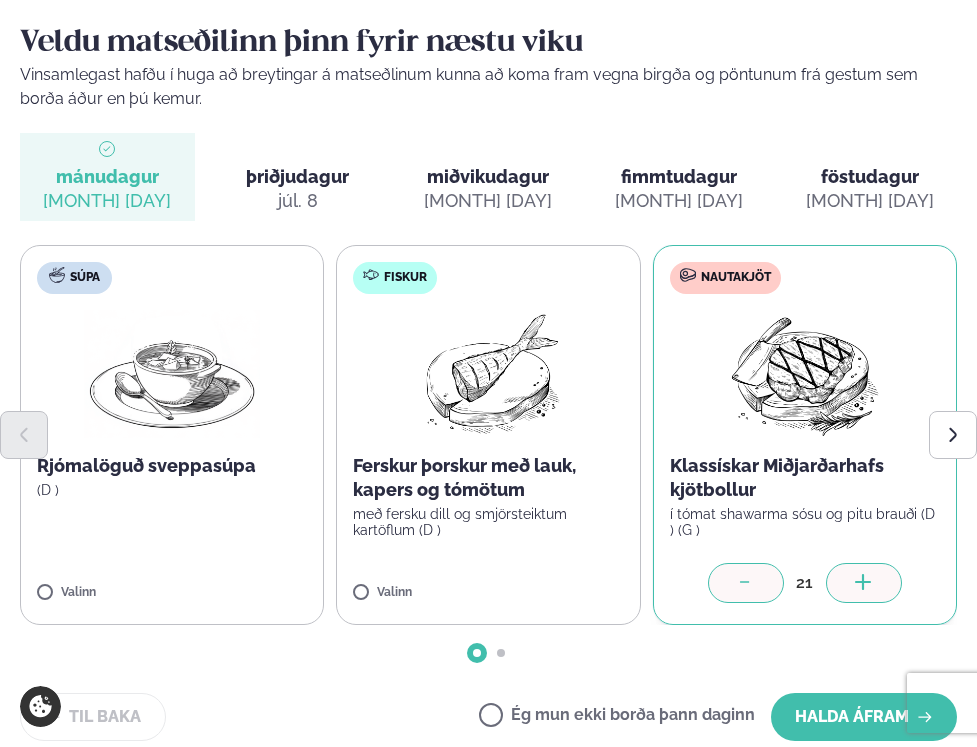 click at bounding box center [746, 584] 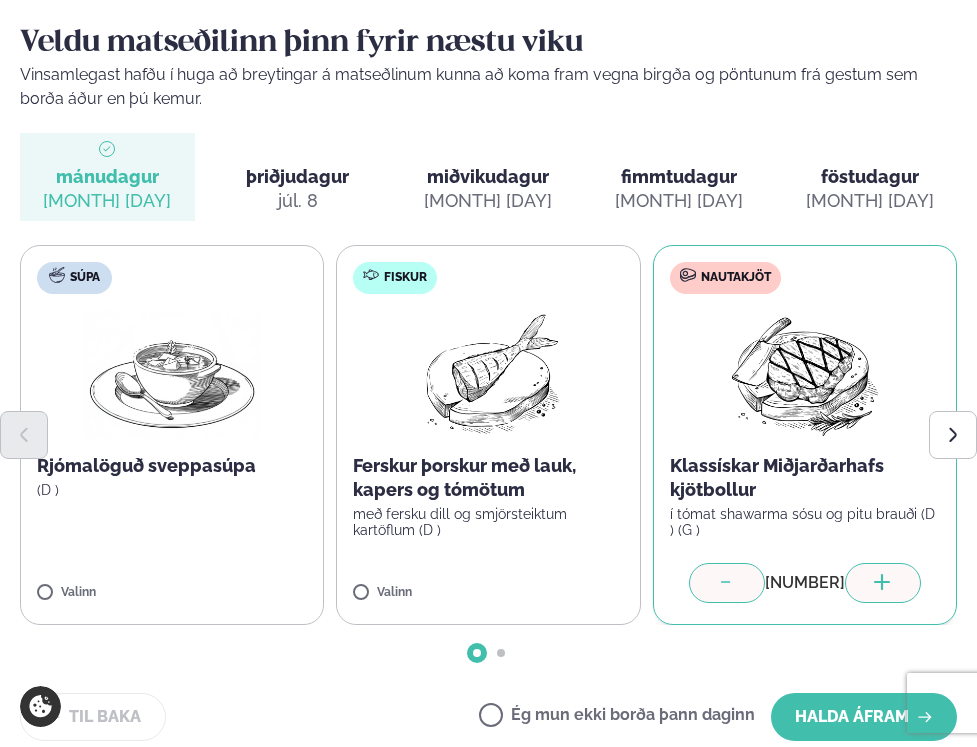 click at bounding box center (727, 584) 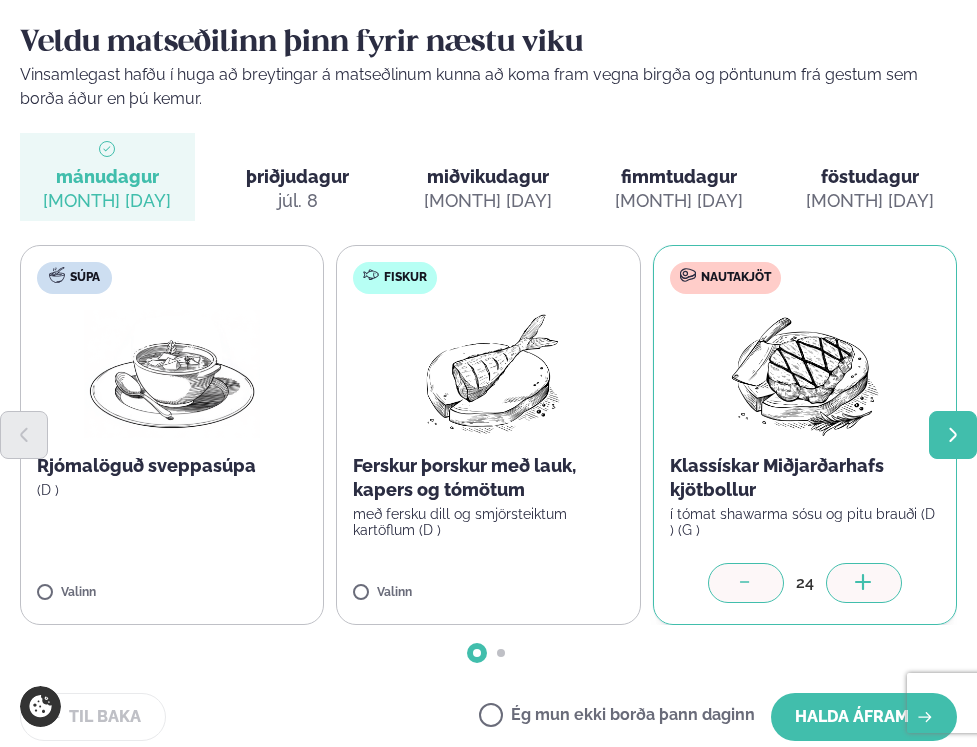 click at bounding box center (953, 435) 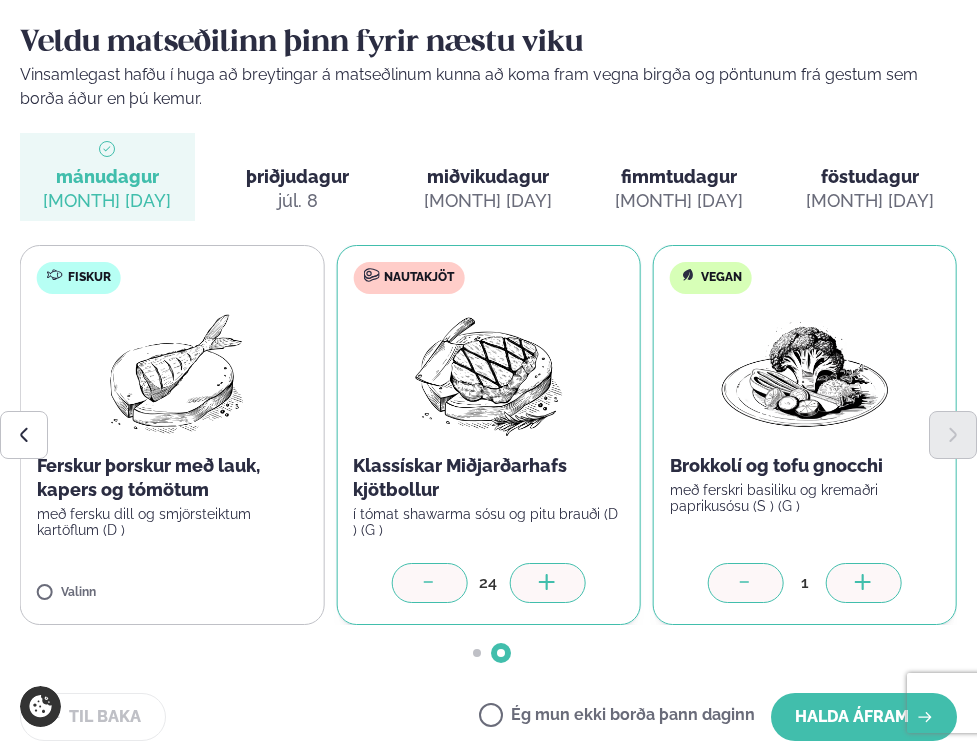 click at bounding box center [546, 582] 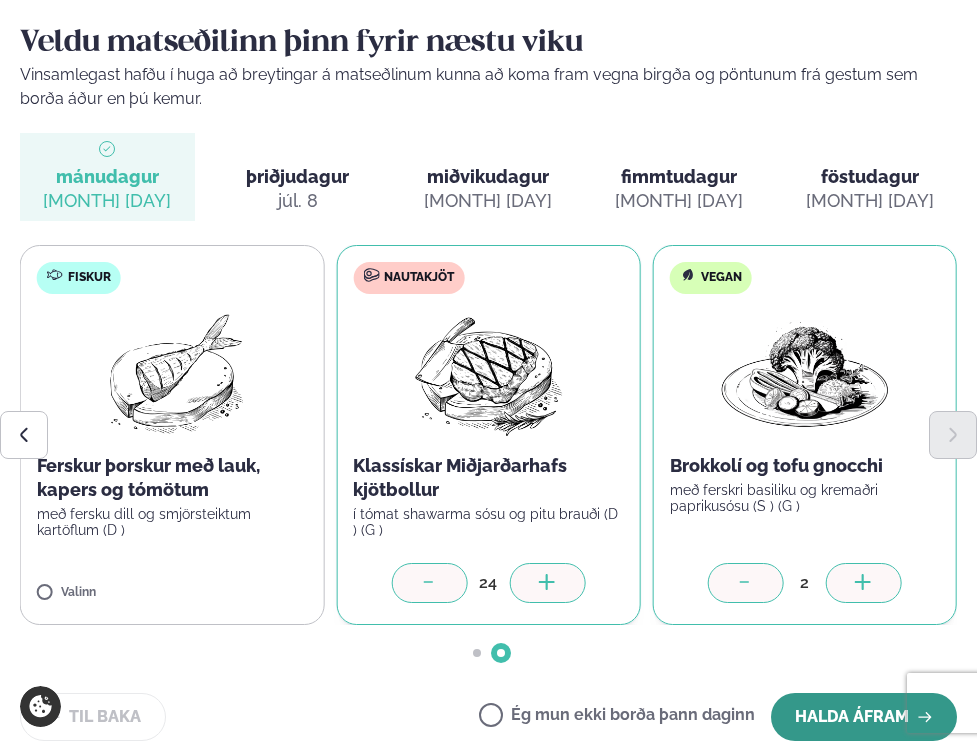 click on "Halda áfram" at bounding box center [864, 717] 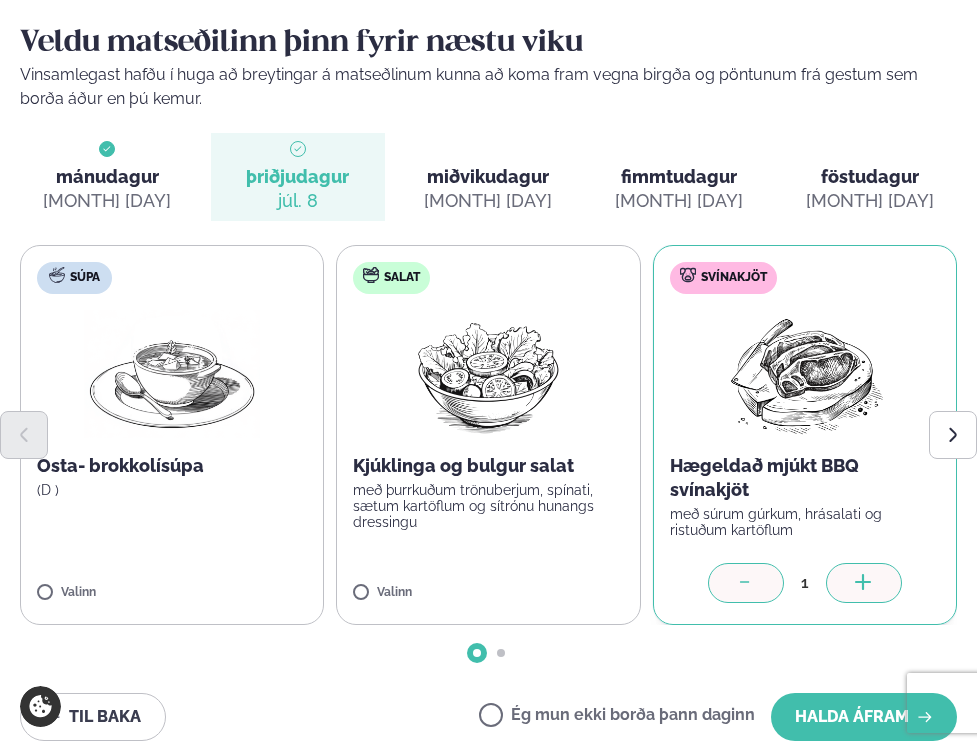 click at bounding box center [863, 582] 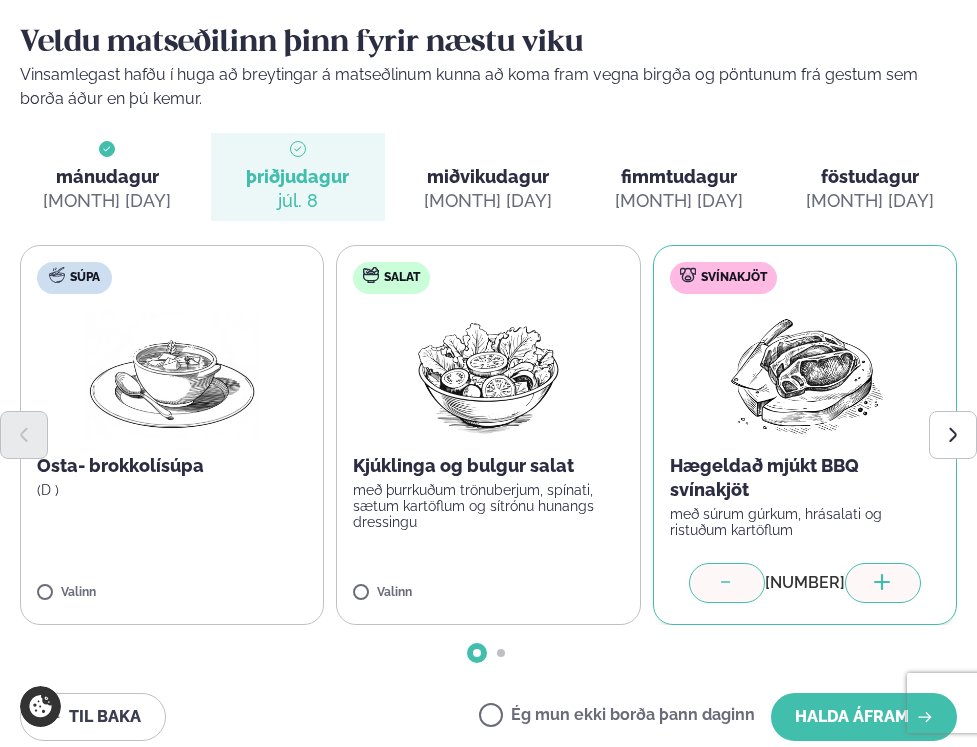 click at bounding box center (882, 582) 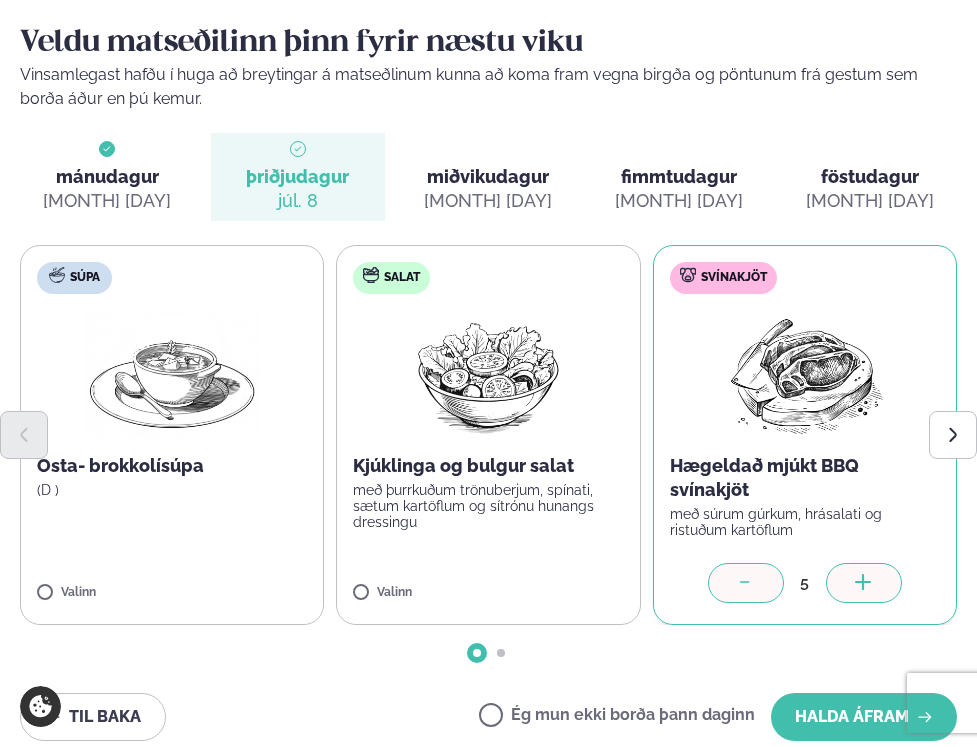 click at bounding box center (863, 582) 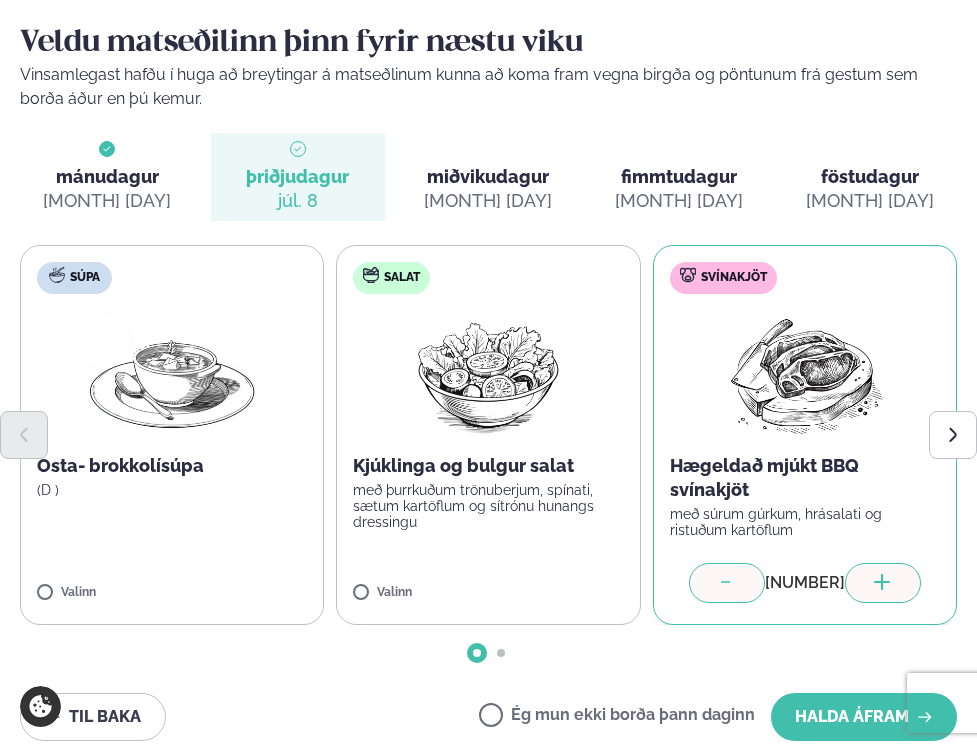 click at bounding box center (882, 582) 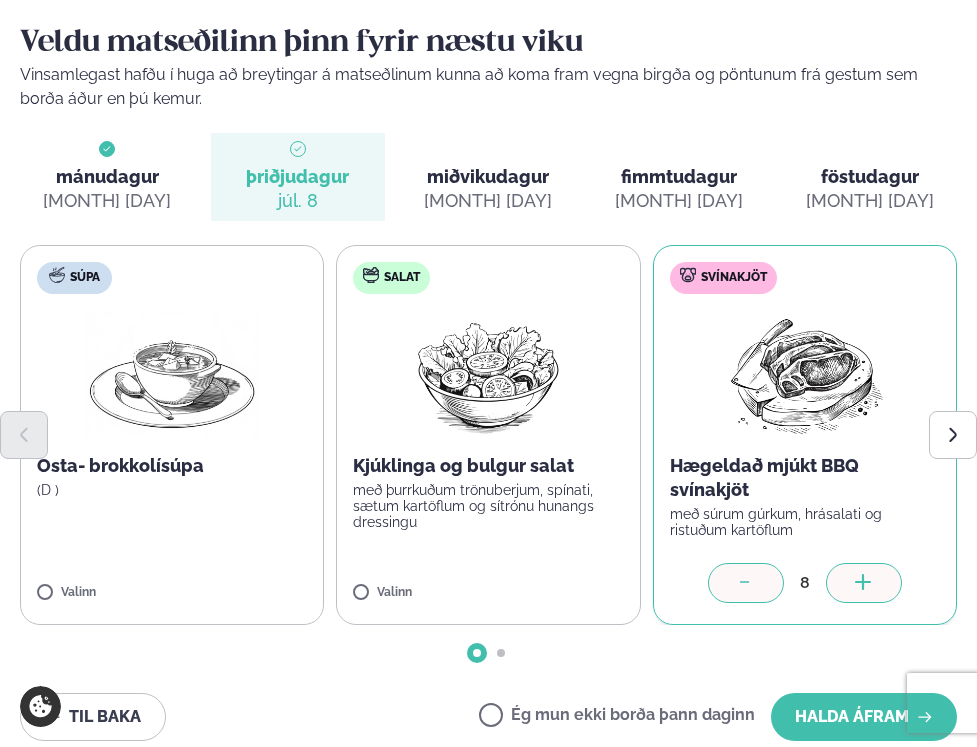 click at bounding box center [863, 582] 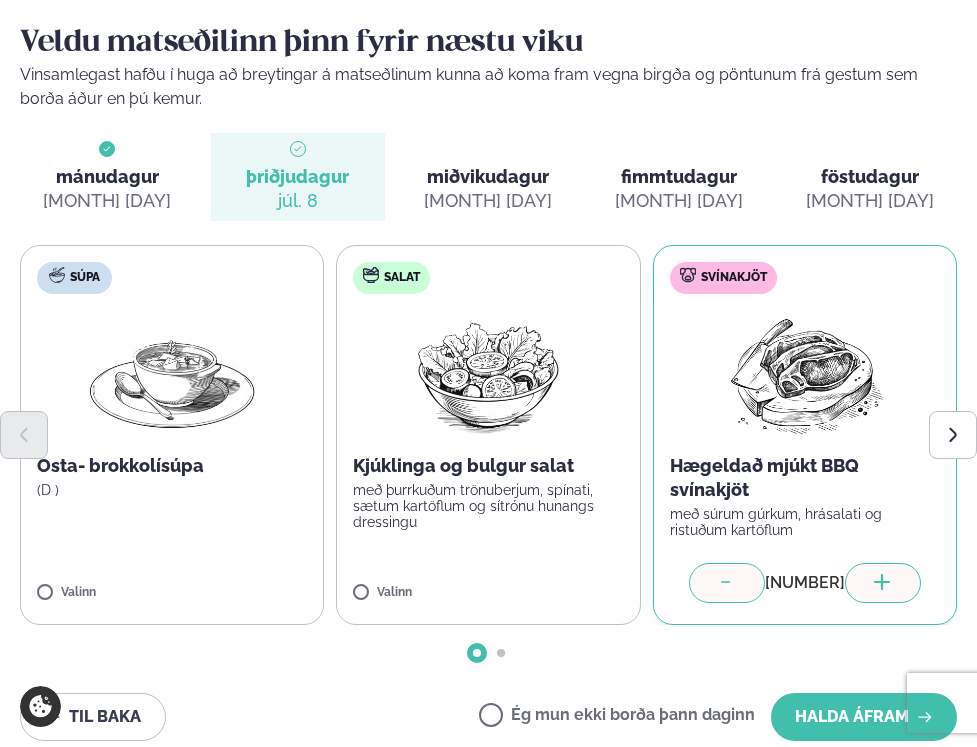 click at bounding box center [882, 582] 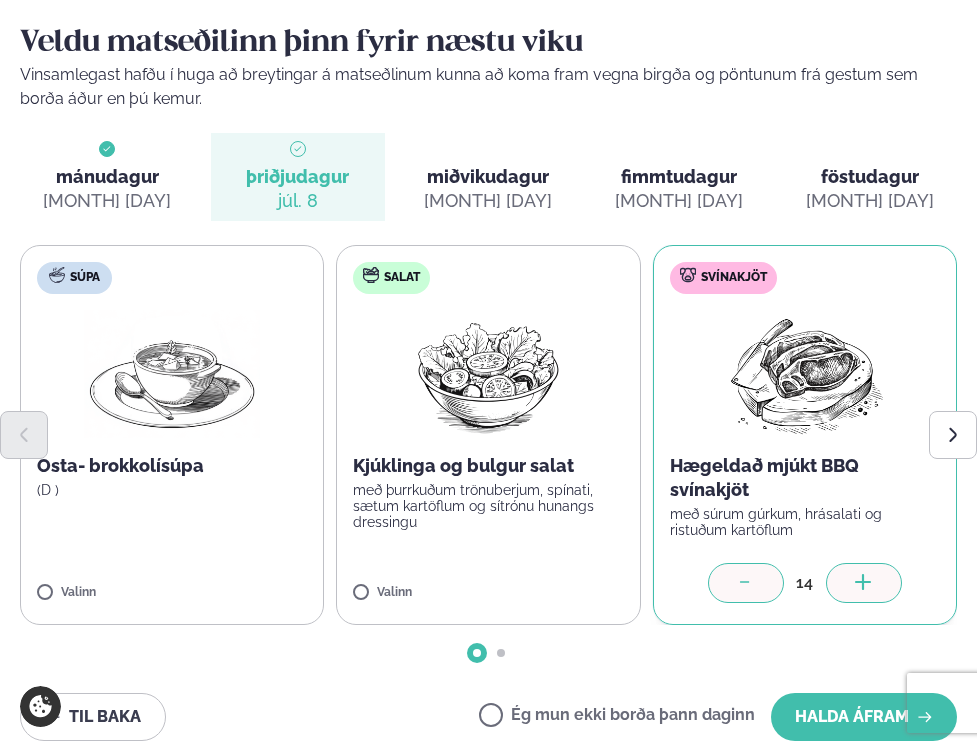 click at bounding box center [863, 582] 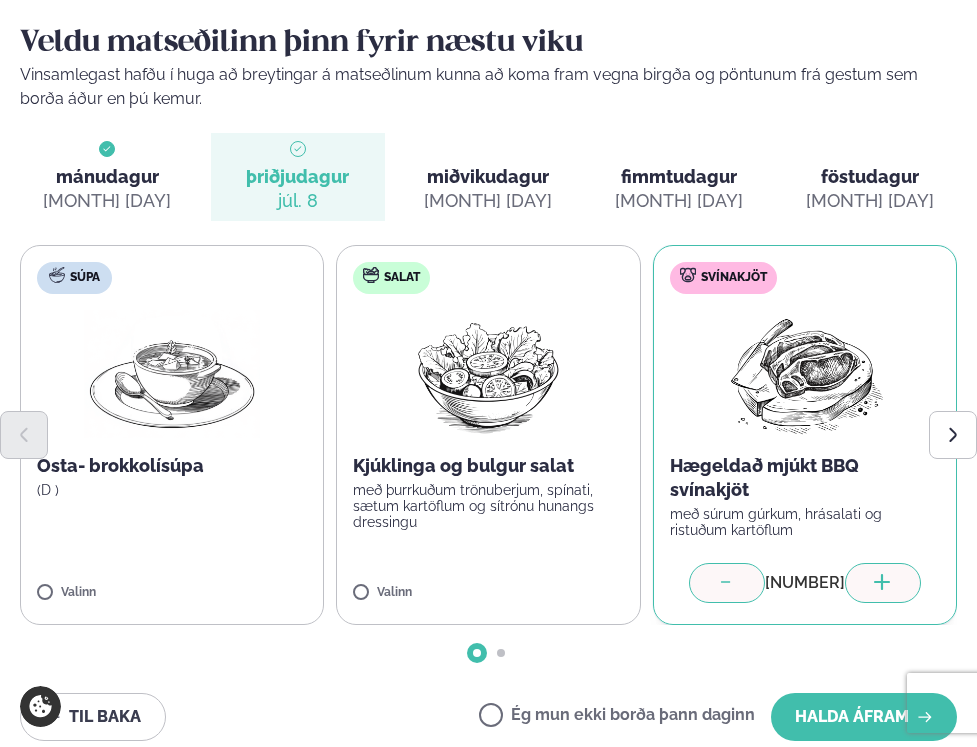click at bounding box center [882, 582] 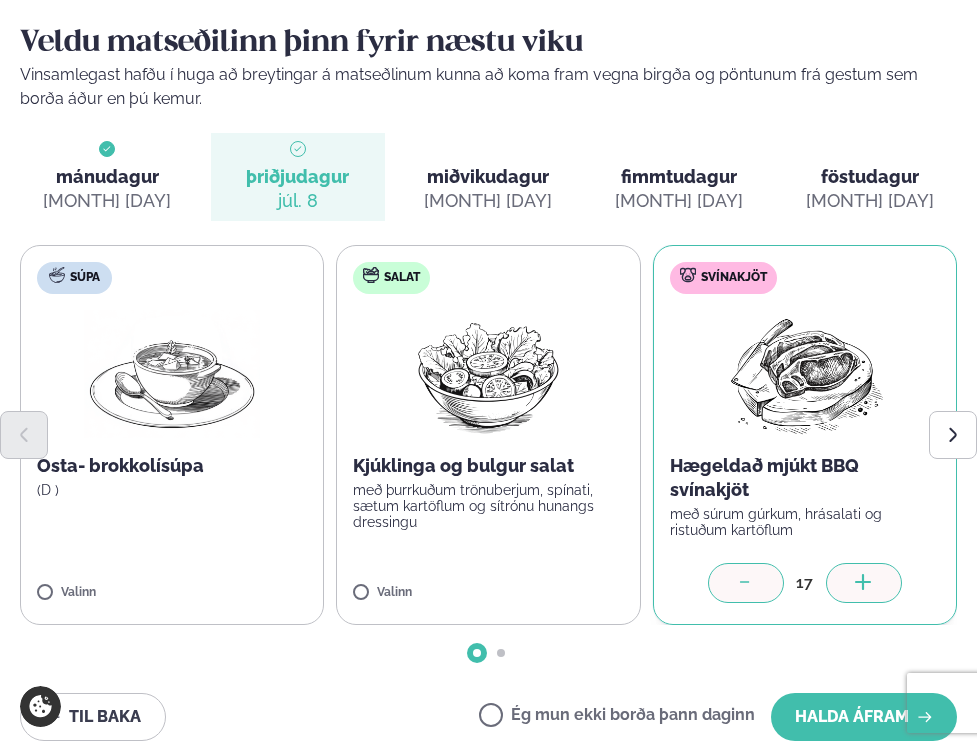 click at bounding box center [863, 582] 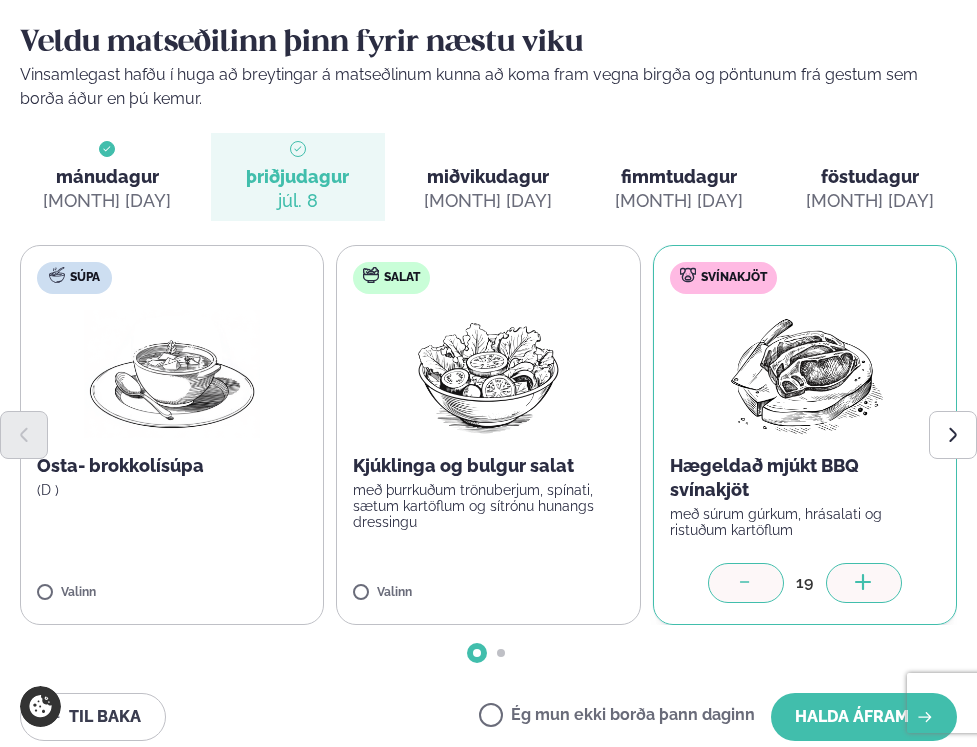 click at bounding box center (863, 582) 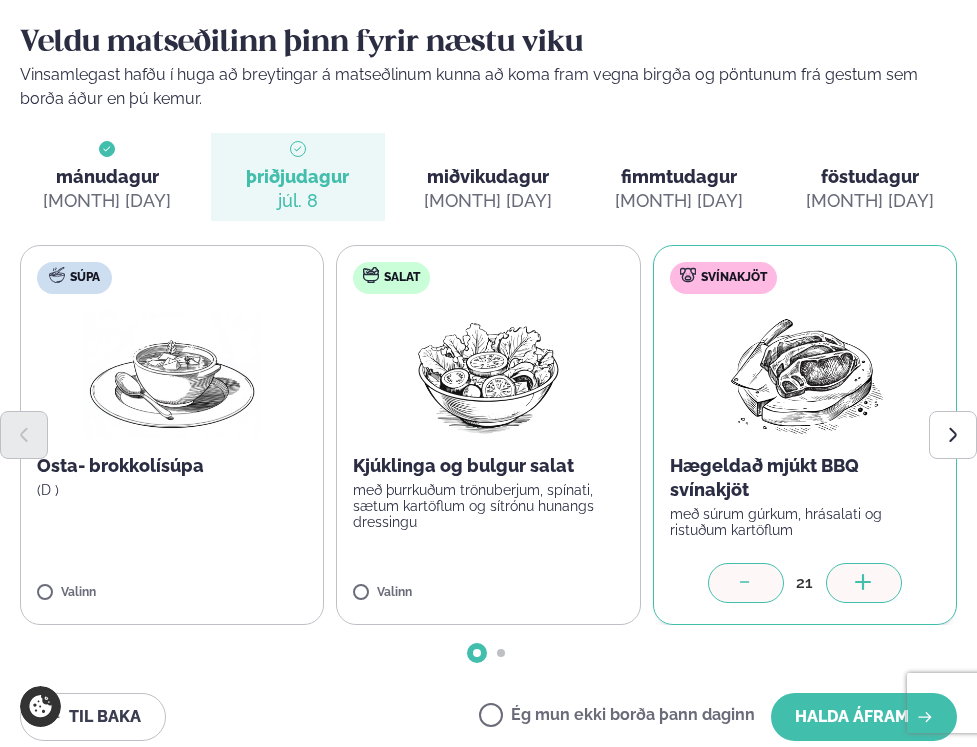 click at bounding box center (863, 582) 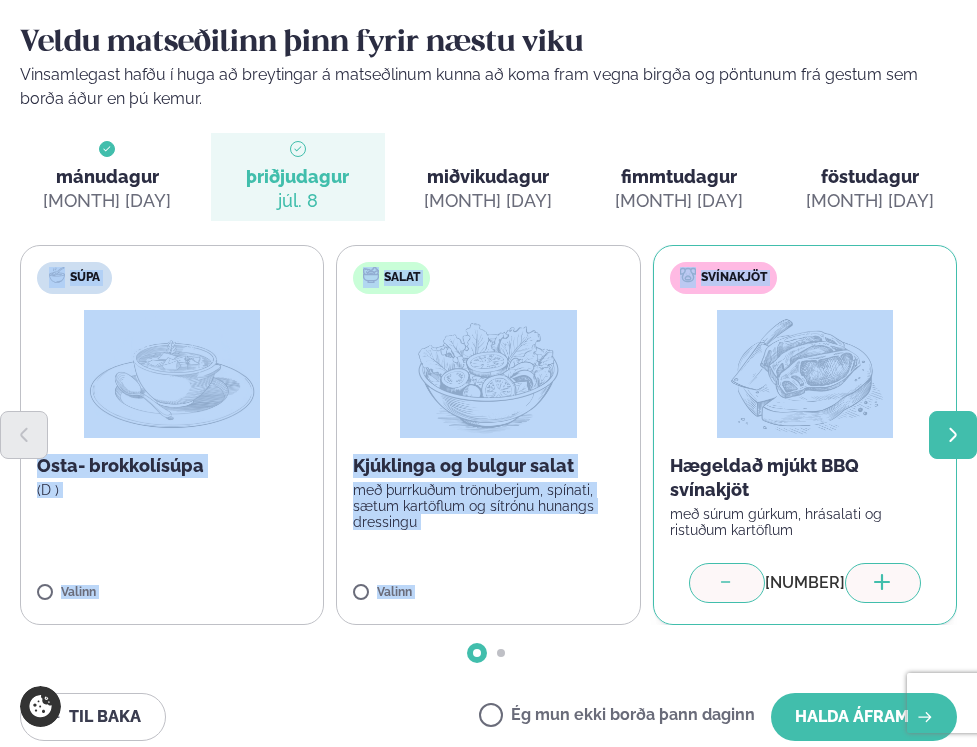 drag, startPoint x: 950, startPoint y: 404, endPoint x: 950, endPoint y: 417, distance: 13 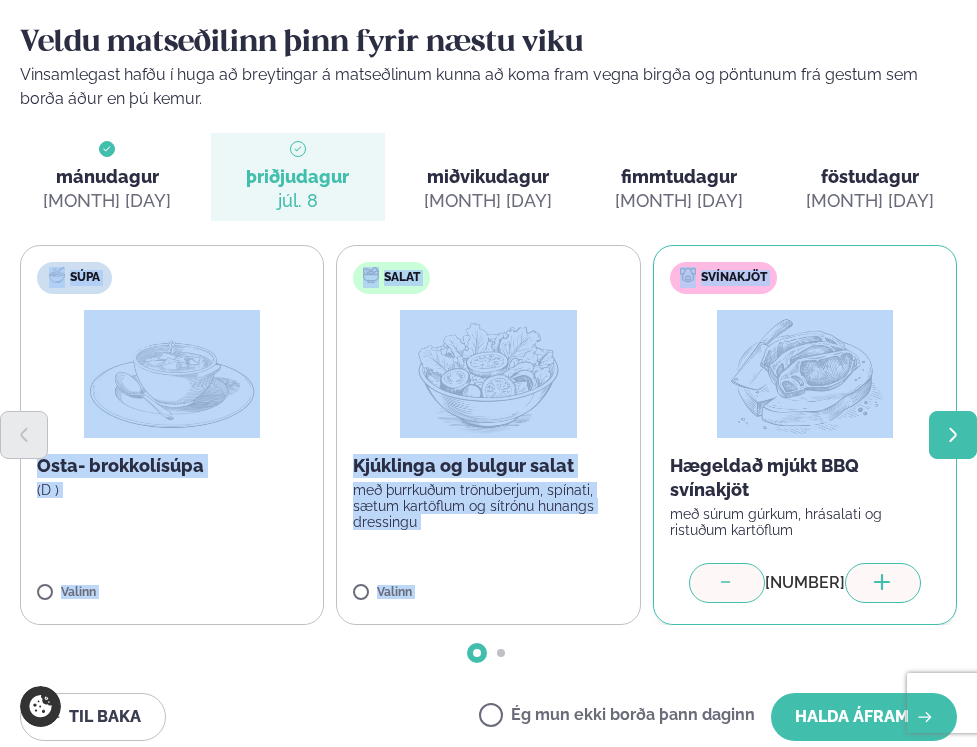 click at bounding box center [953, 434] 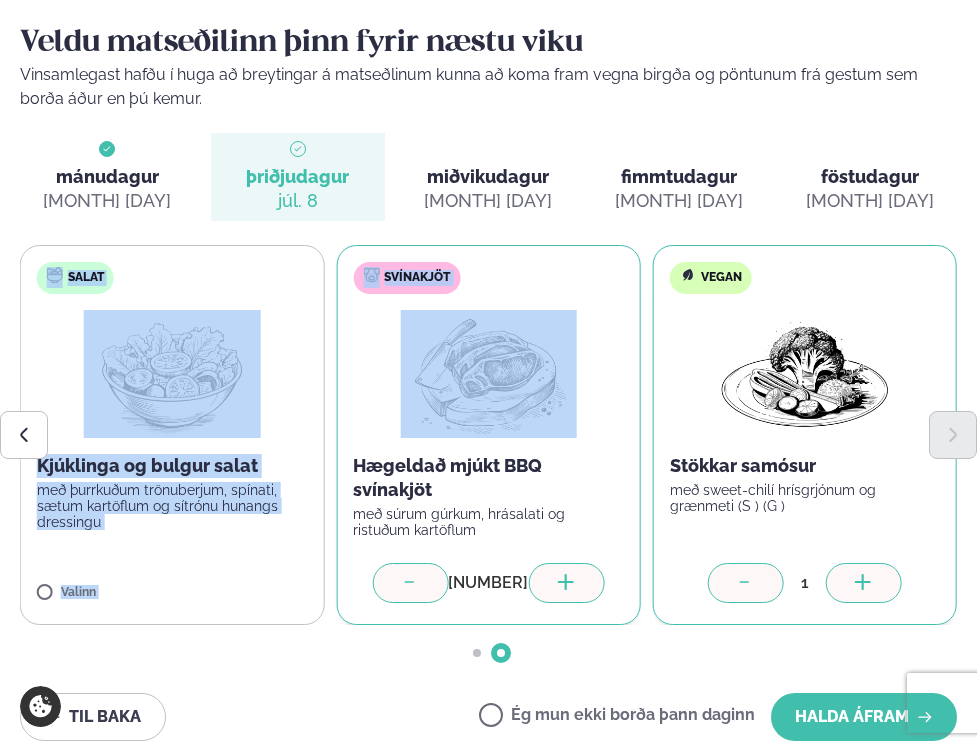 click at bounding box center [410, 584] 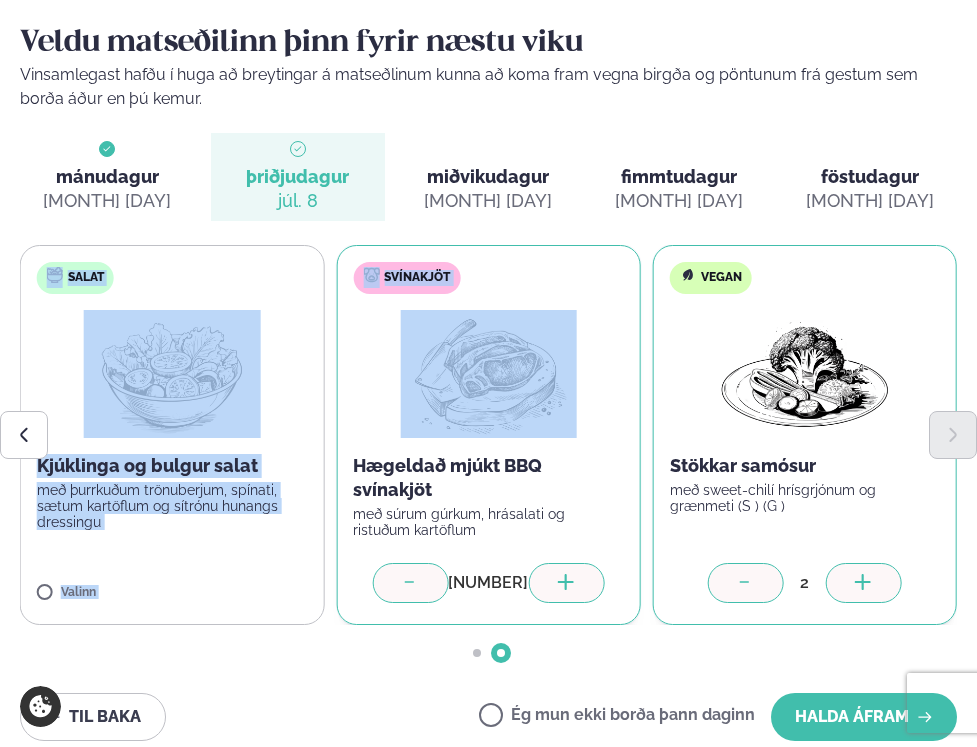 click at bounding box center [410, 584] 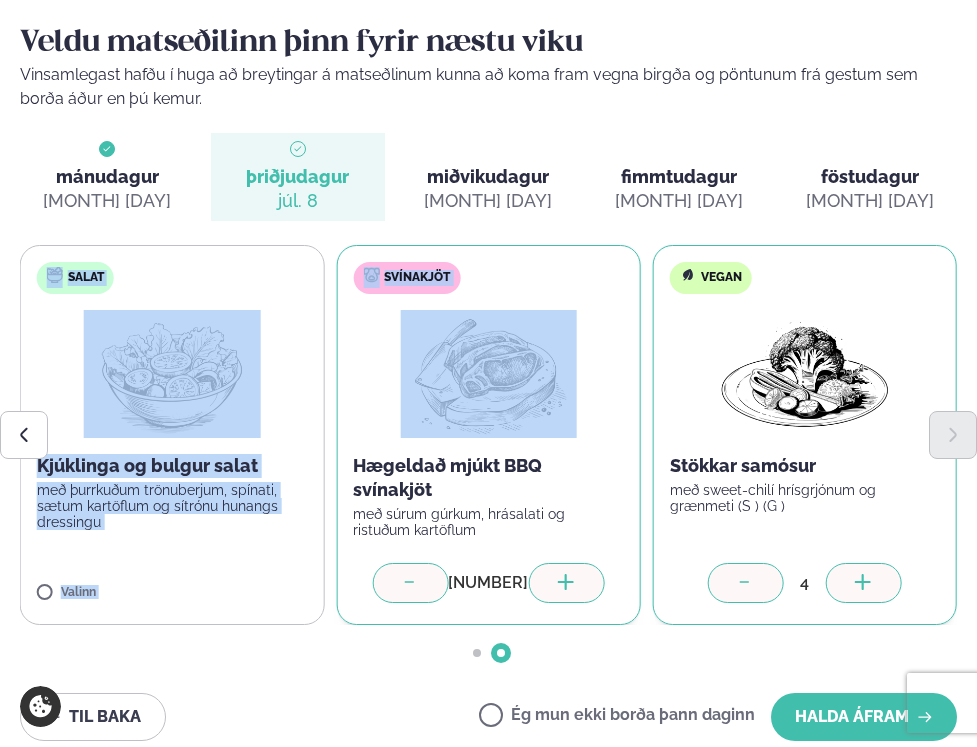 click at bounding box center (410, 584) 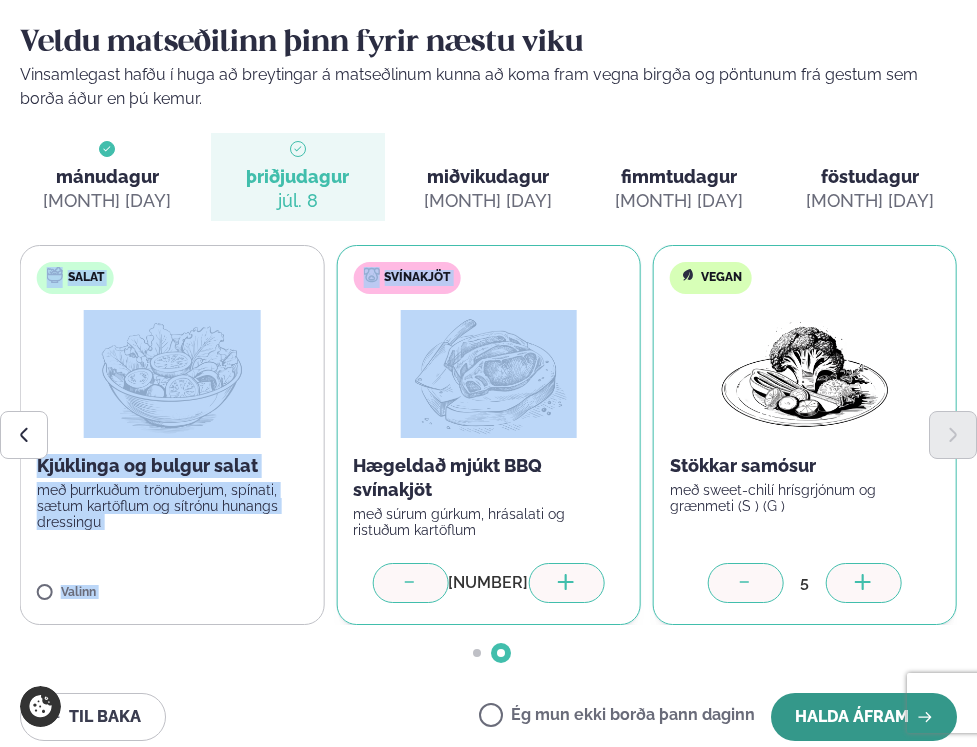click on "Halda áfram" at bounding box center [864, 717] 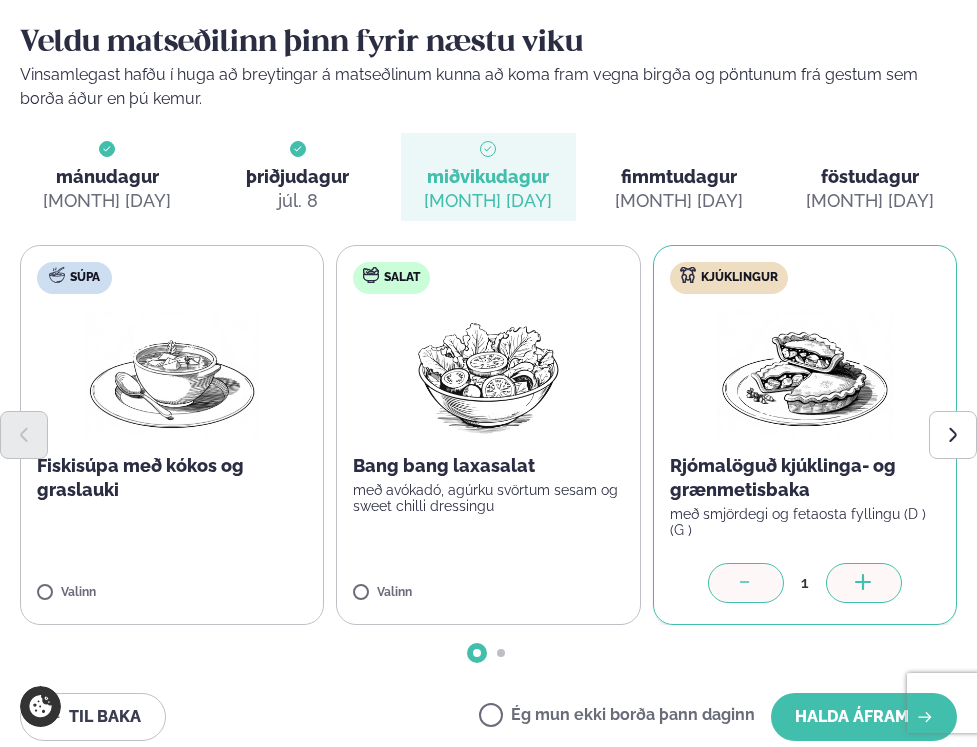click at bounding box center (746, 584) 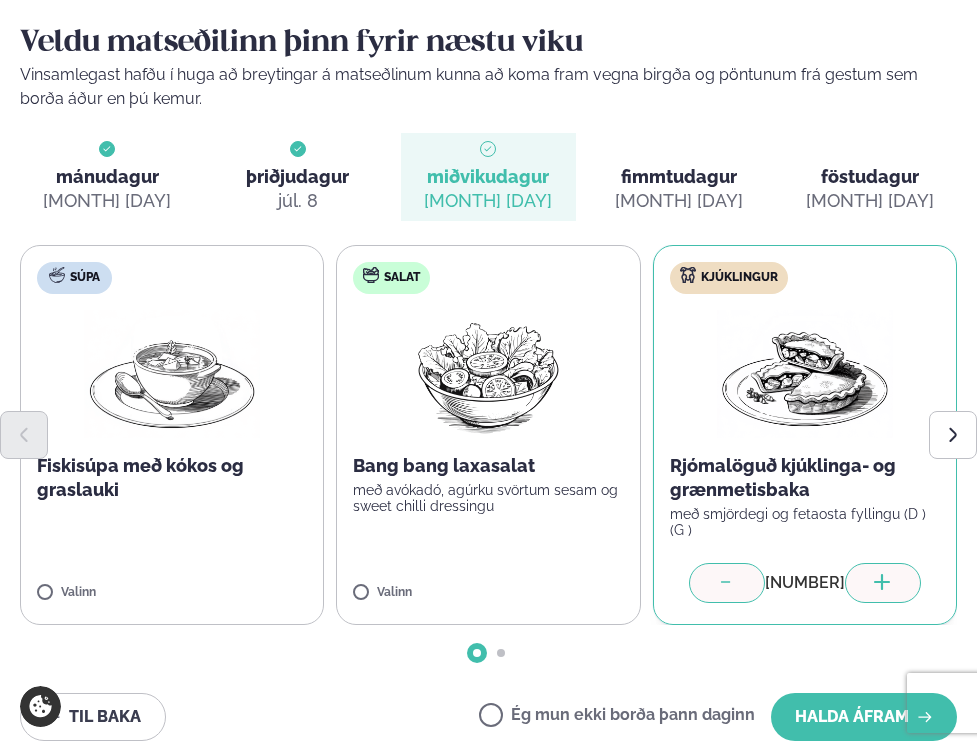 click at bounding box center (727, 584) 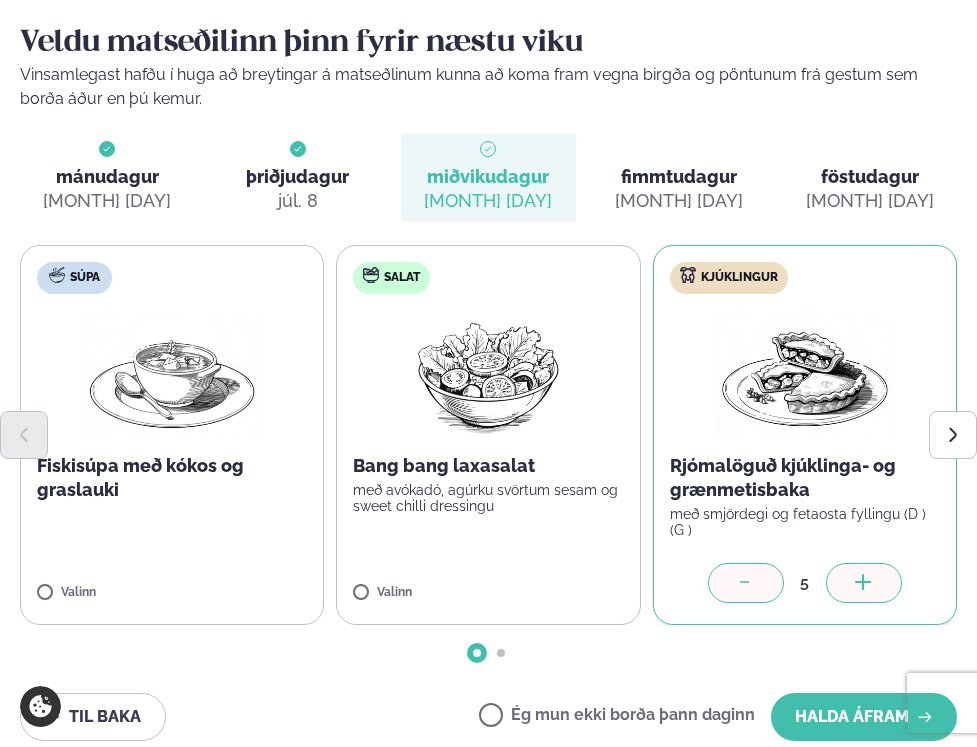click at bounding box center (746, 584) 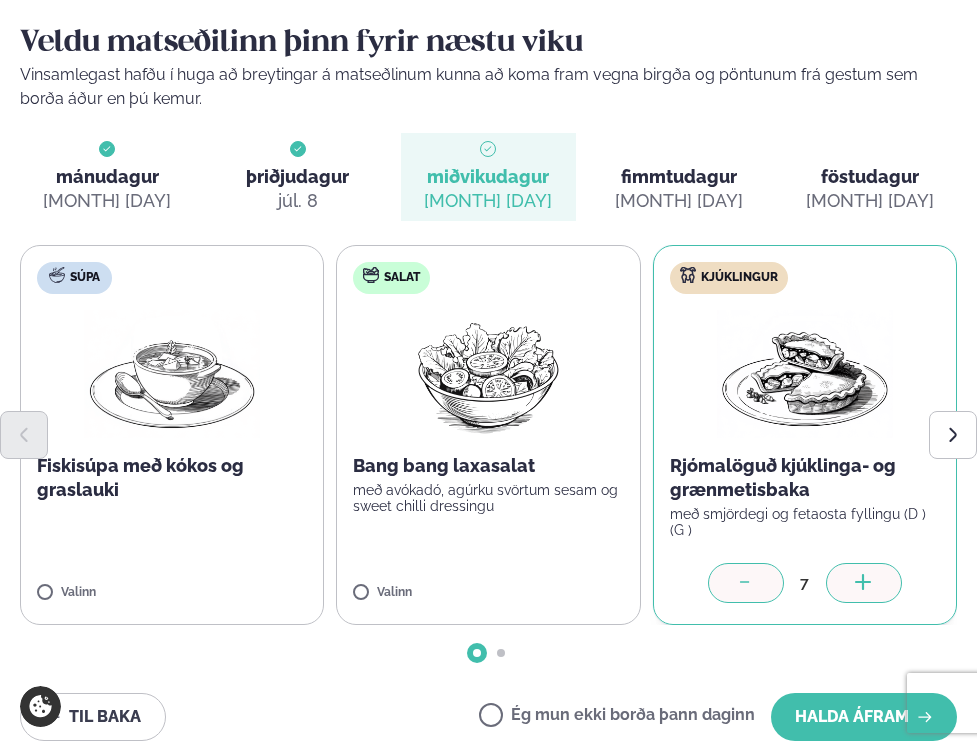 click at bounding box center [746, 584] 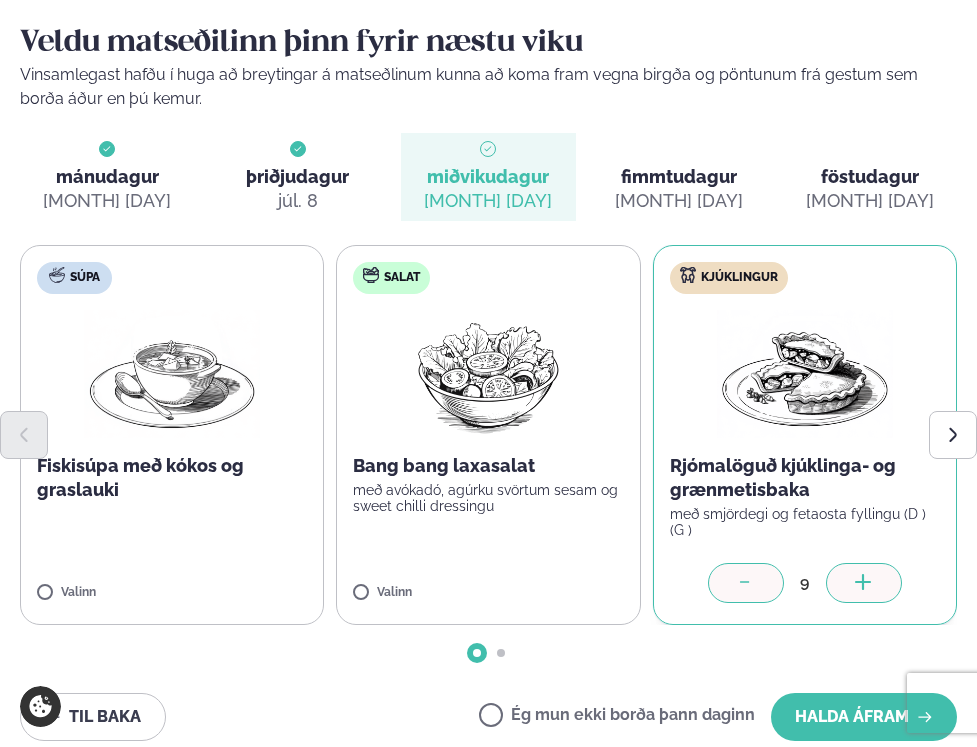 click at bounding box center (746, 584) 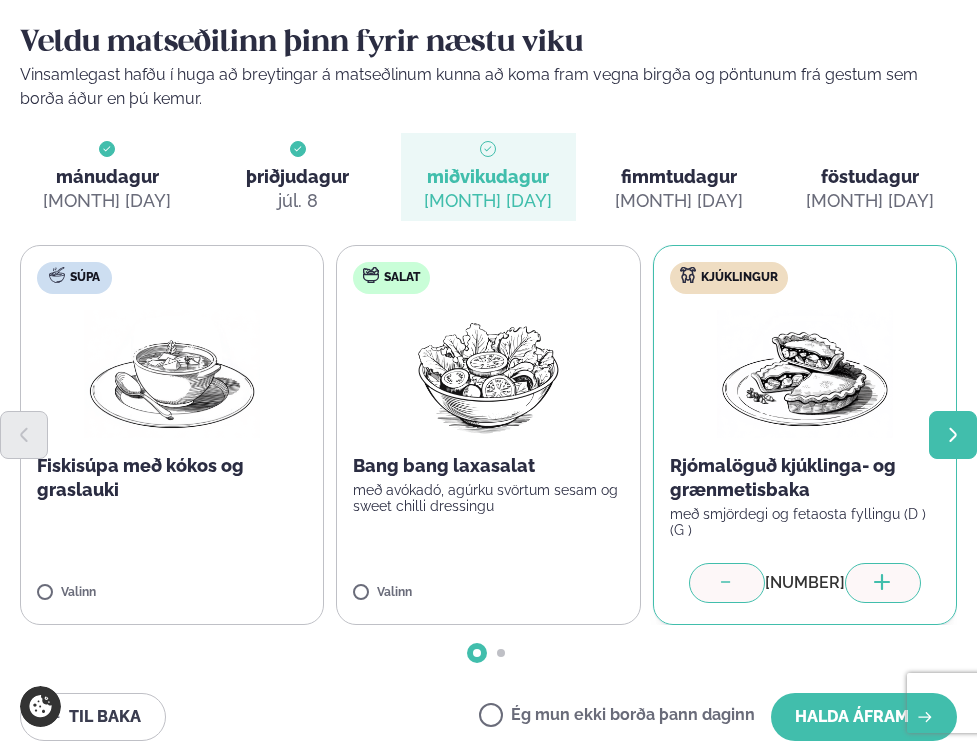 click at bounding box center (953, 435) 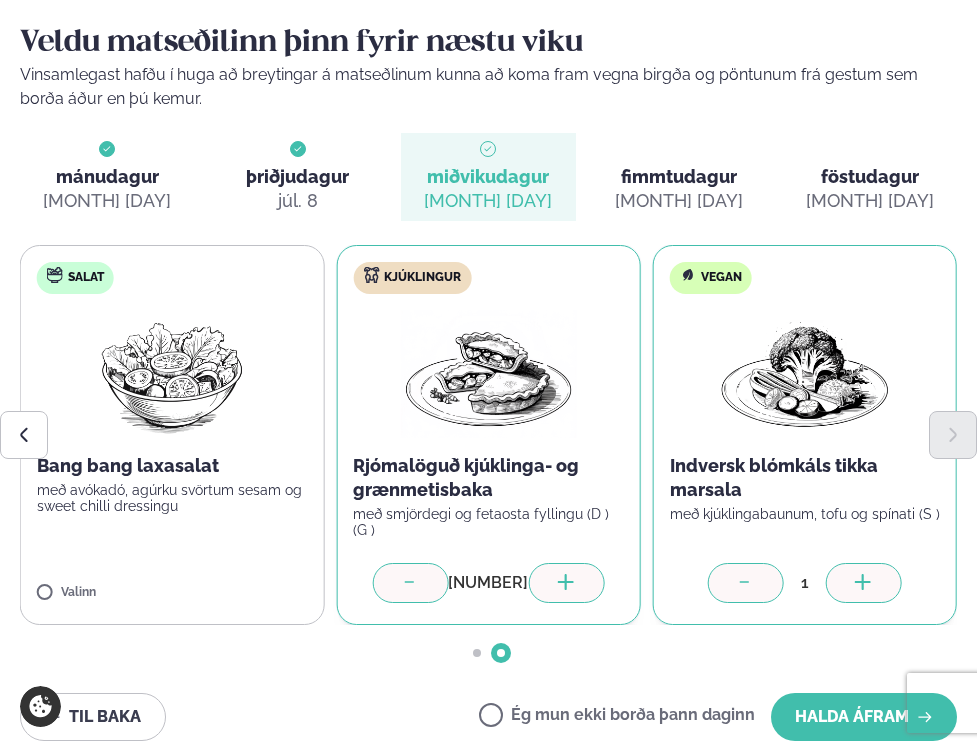 click at bounding box center [410, 584] 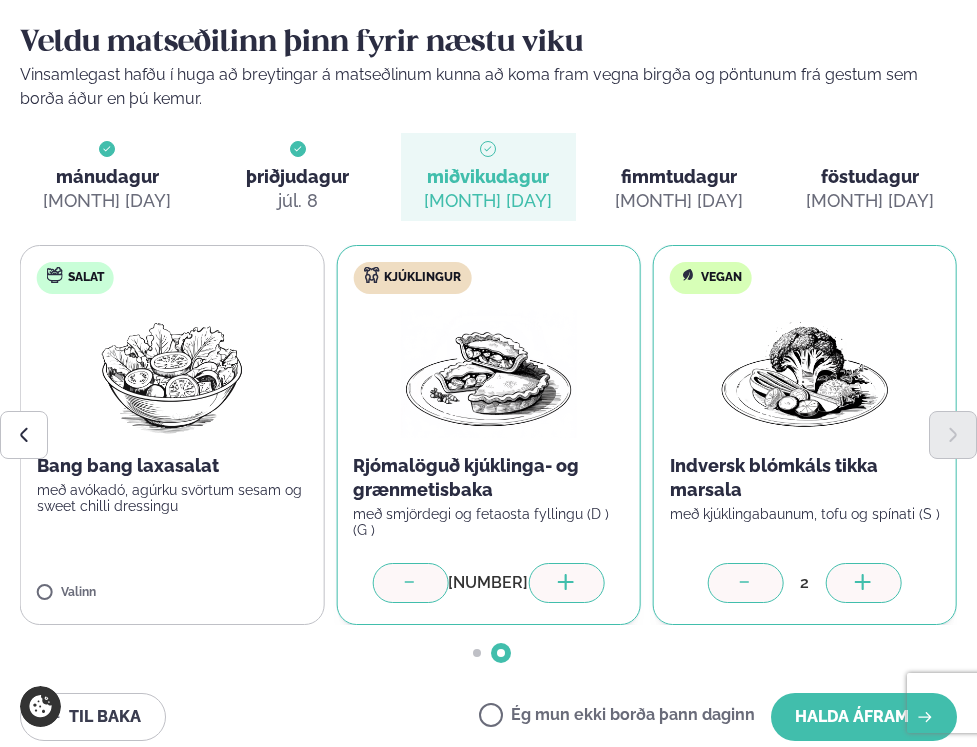 click at bounding box center [410, 584] 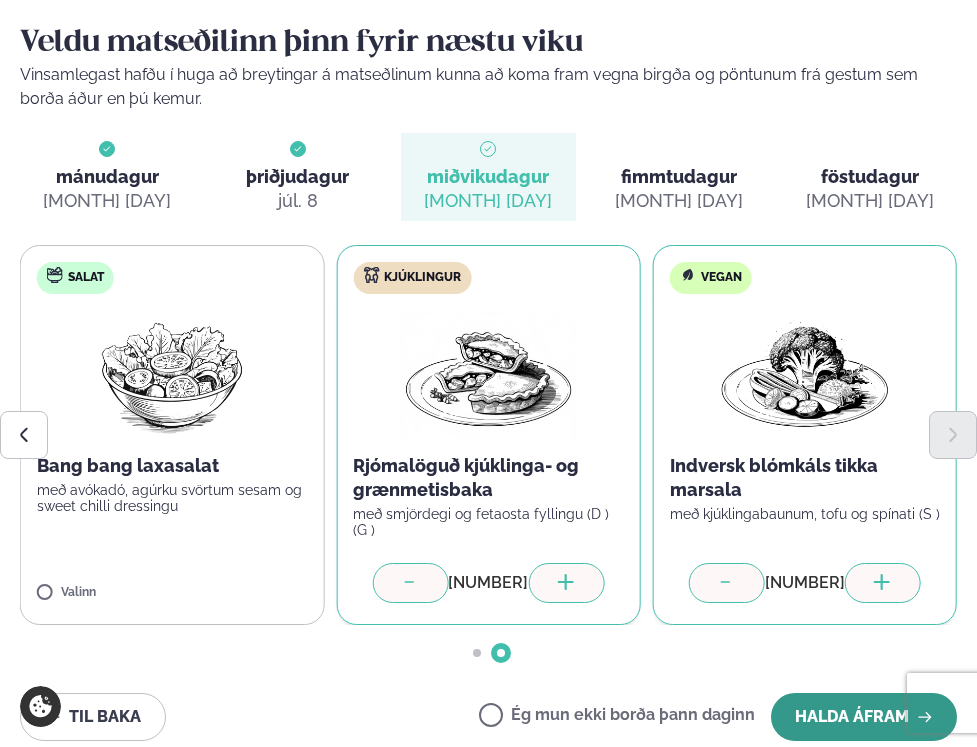 click on "Halda áfram" at bounding box center (864, 717) 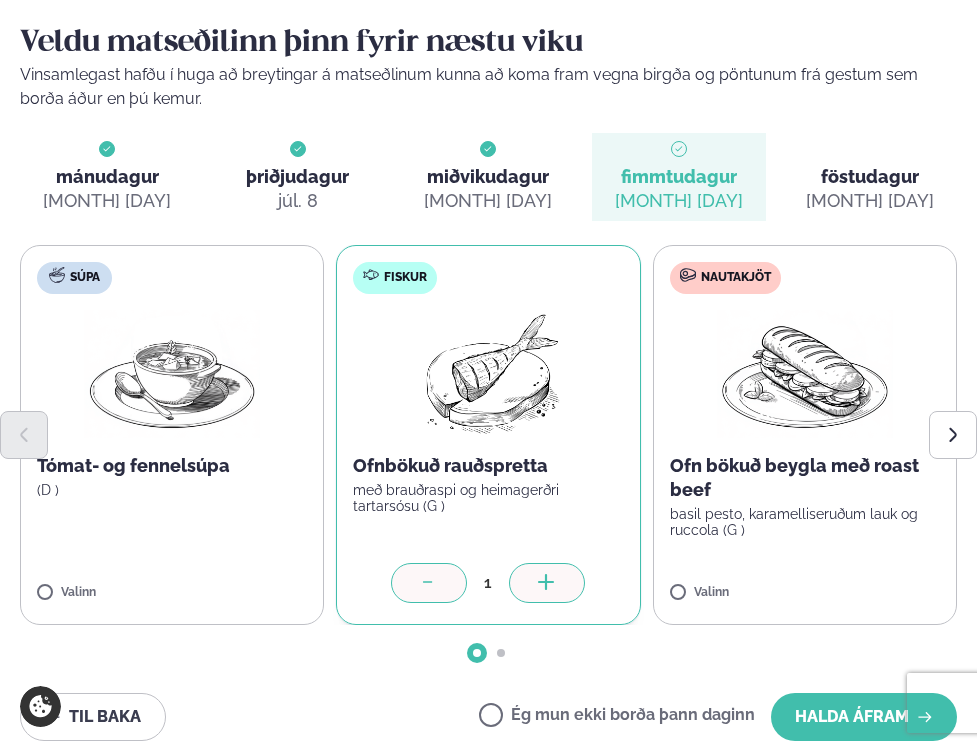 click at bounding box center [429, 584] 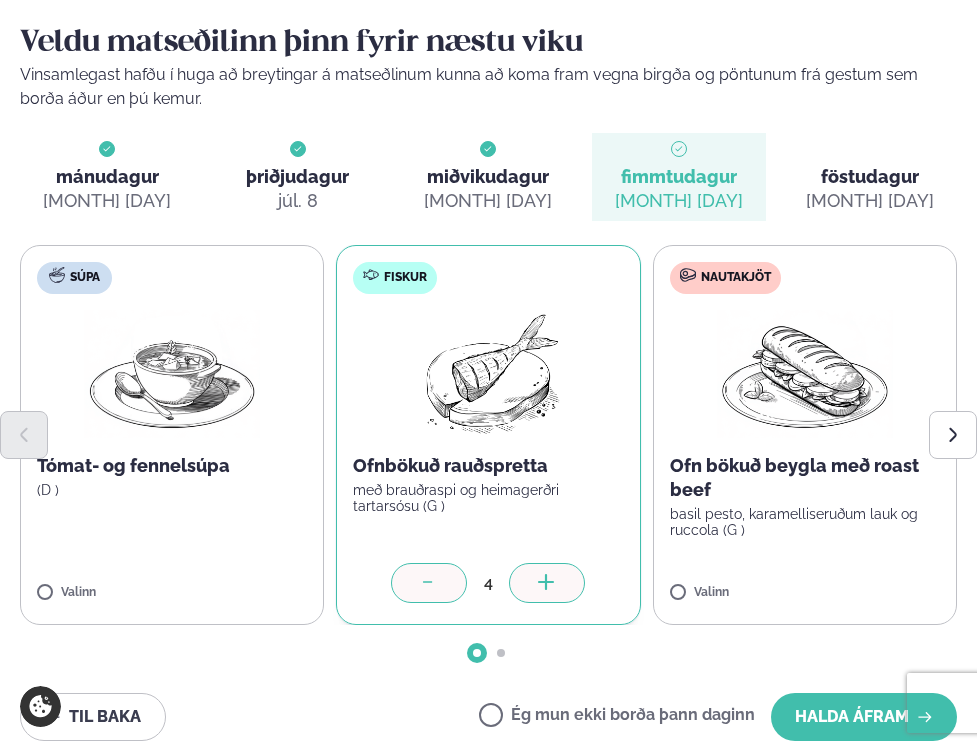 click at bounding box center [429, 584] 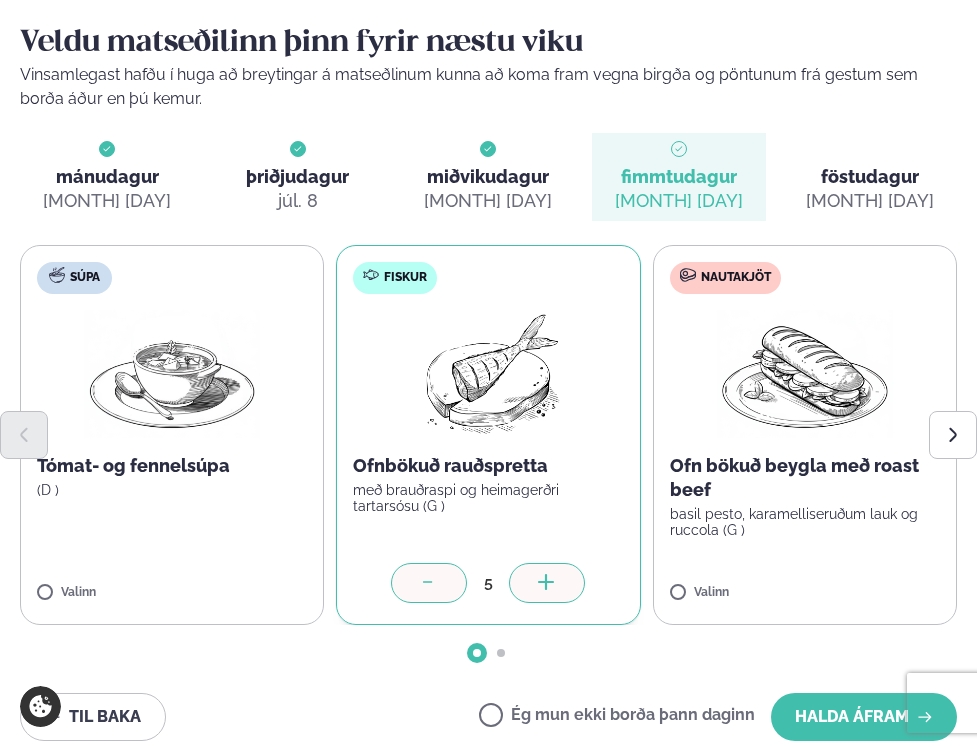 click at bounding box center (429, 584) 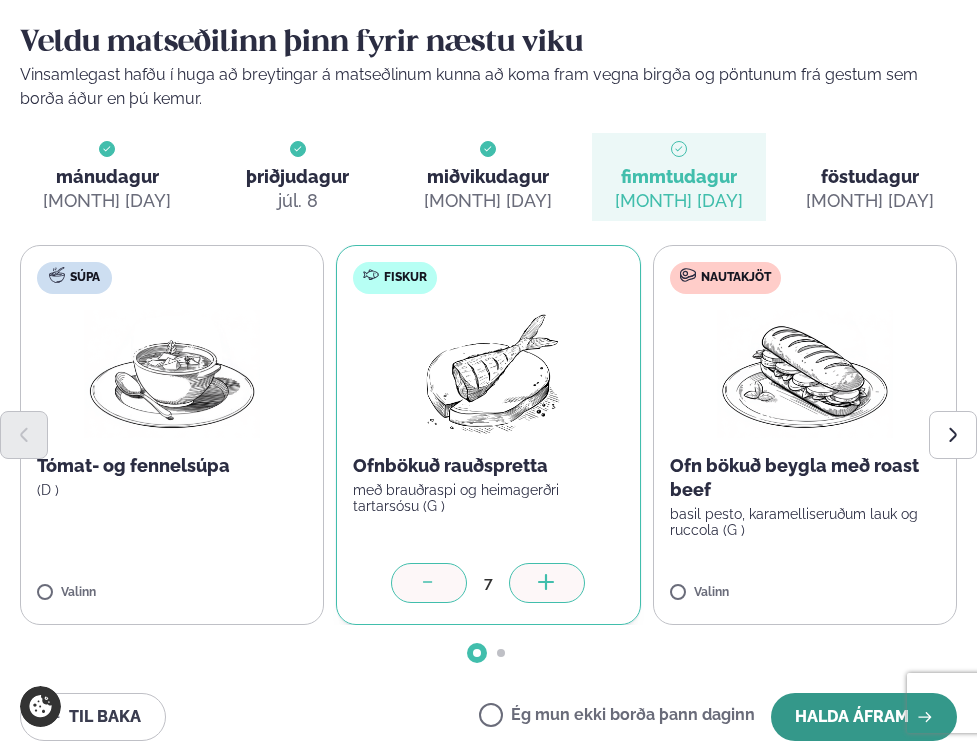 click on "Halda áfram" at bounding box center [864, 717] 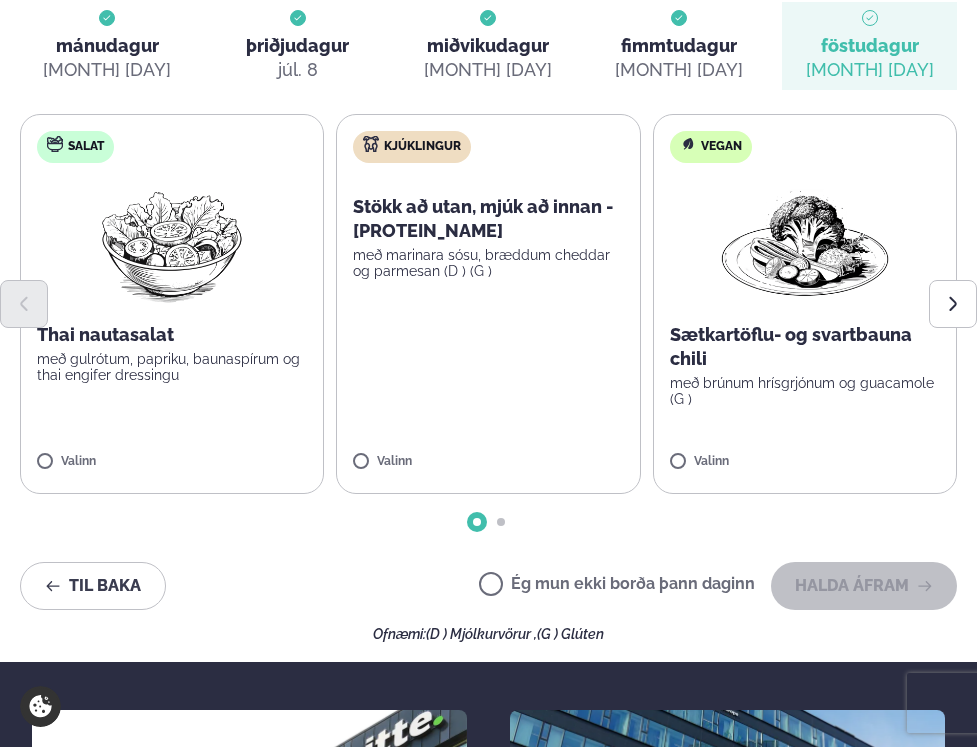 scroll, scrollTop: 359, scrollLeft: 0, axis: vertical 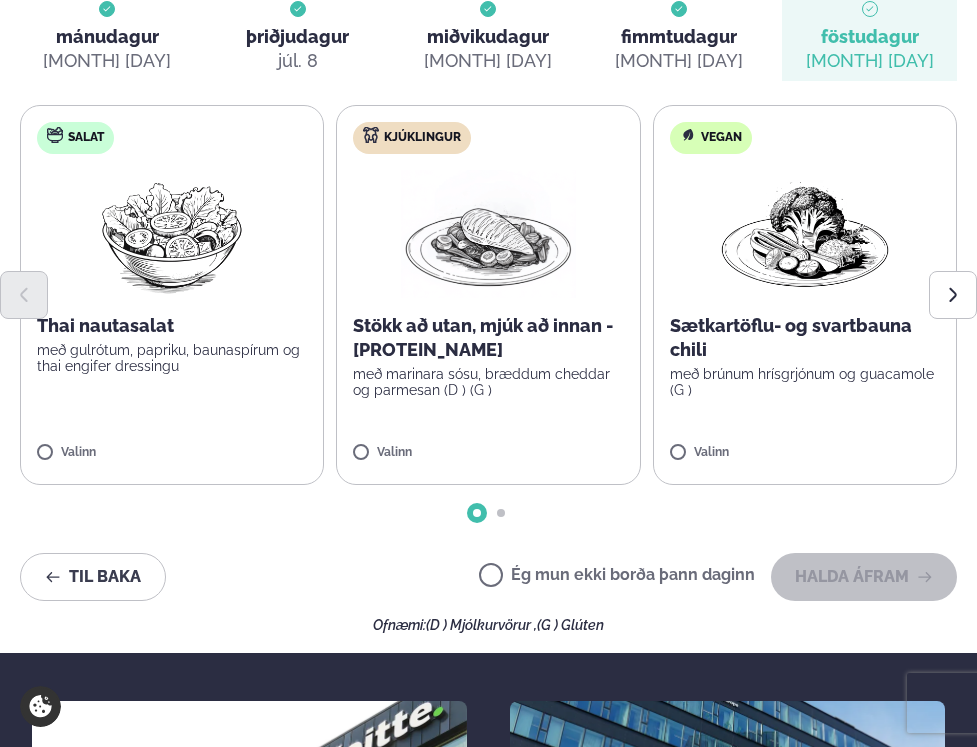 click on "Ég mun ekki borða þann daginn" at bounding box center (617, 577) 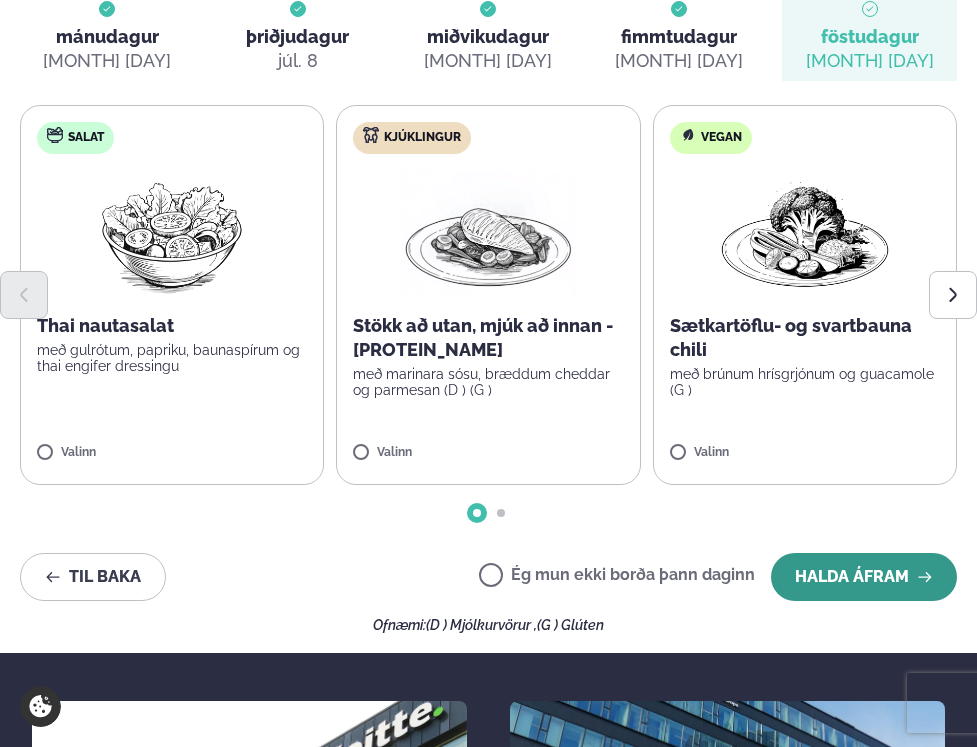 click on "Halda áfram" at bounding box center [864, 577] 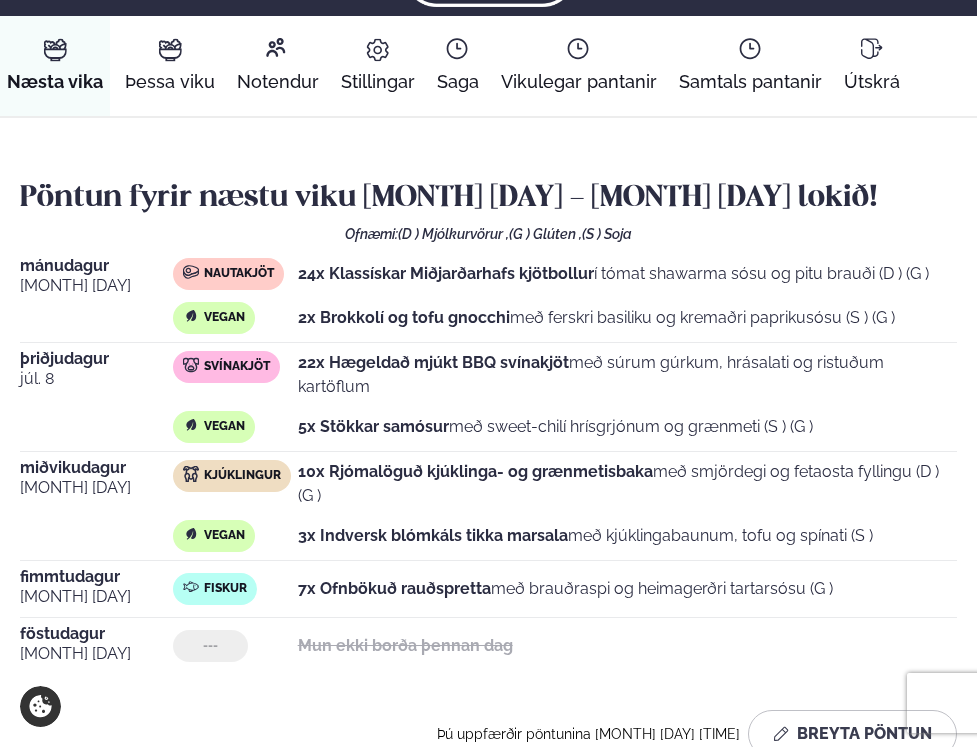 scroll, scrollTop: 0, scrollLeft: 0, axis: both 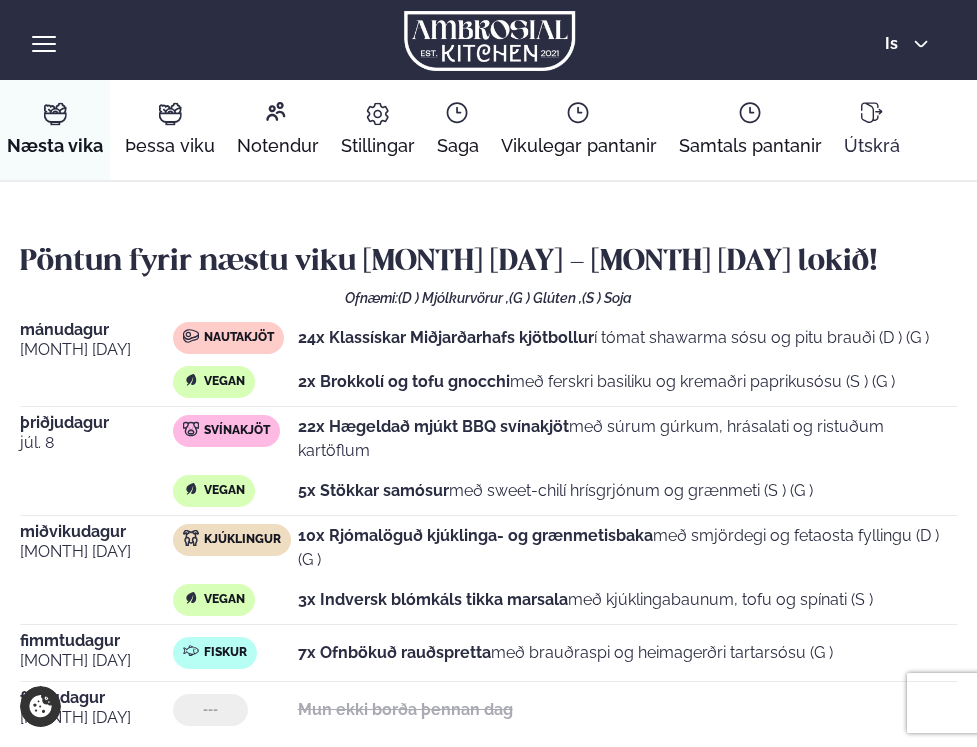 click on "Útskrá" at bounding box center (872, 130) 